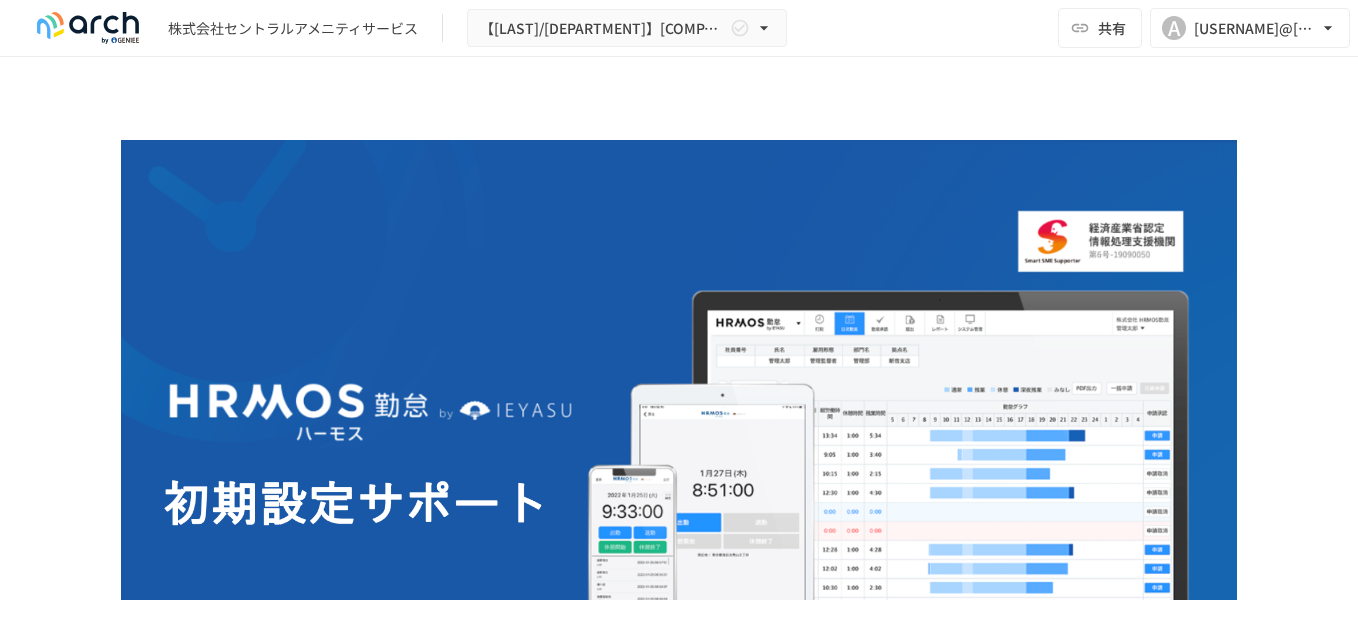 scroll, scrollTop: 0, scrollLeft: 0, axis: both 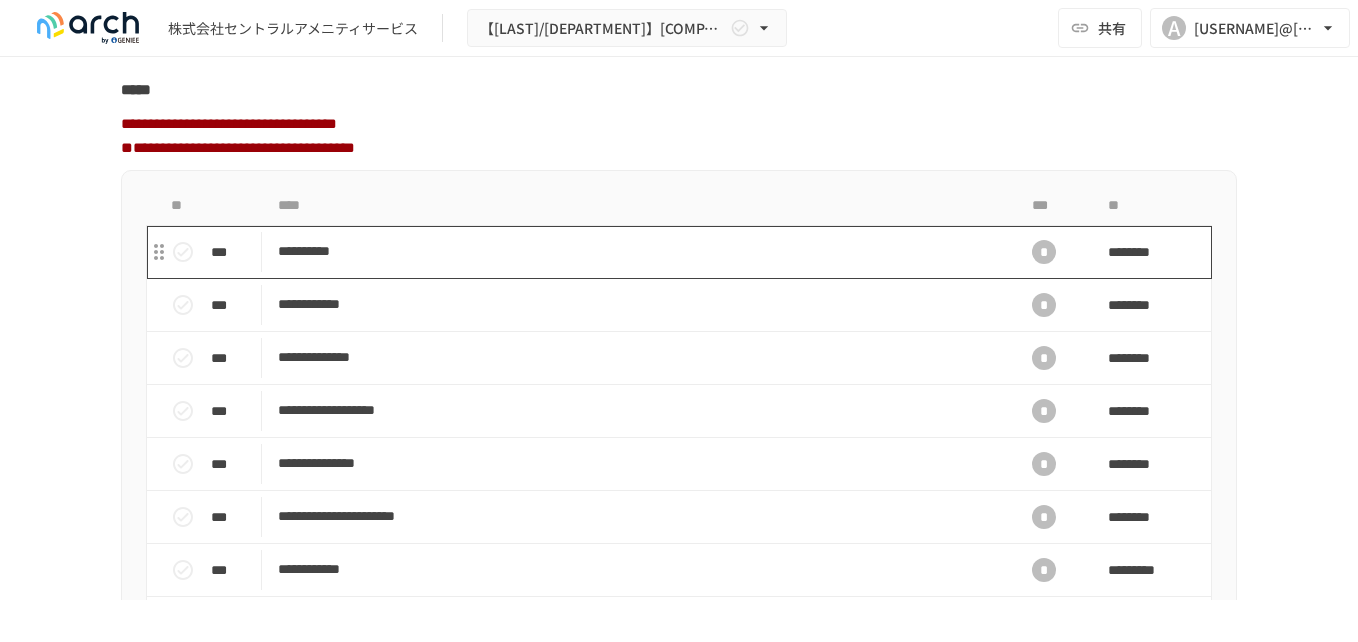 click on "**********" at bounding box center (637, 251) 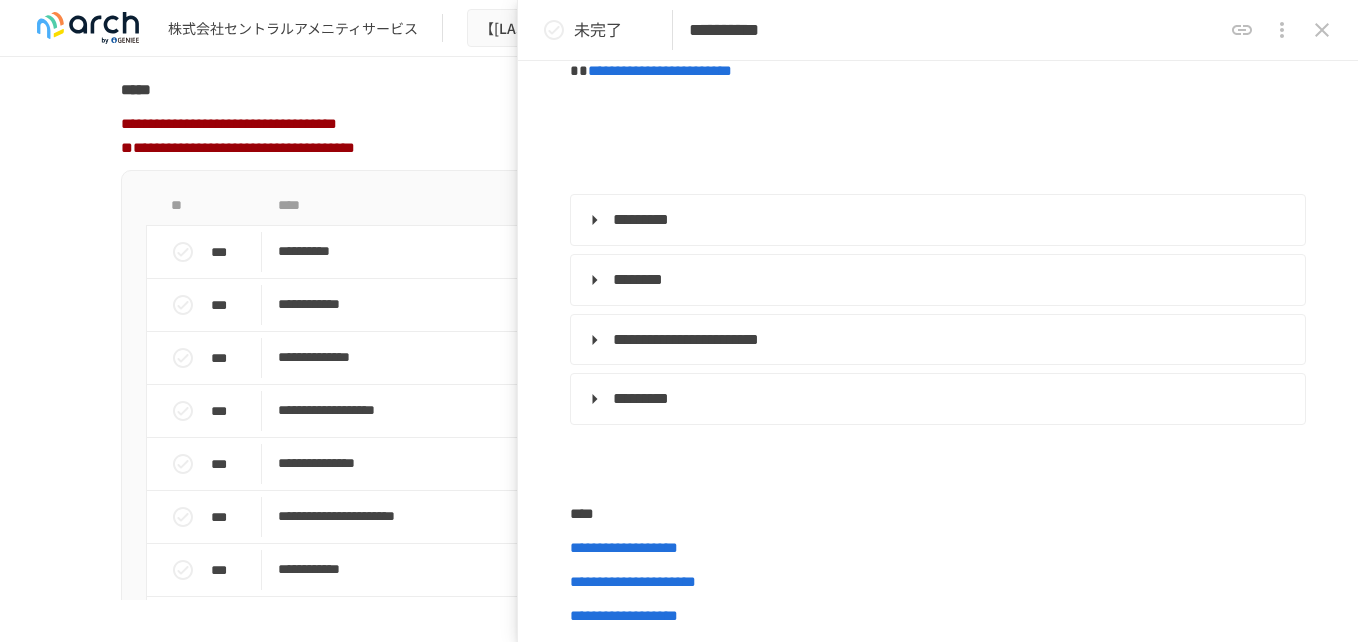 scroll, scrollTop: 333, scrollLeft: 0, axis: vertical 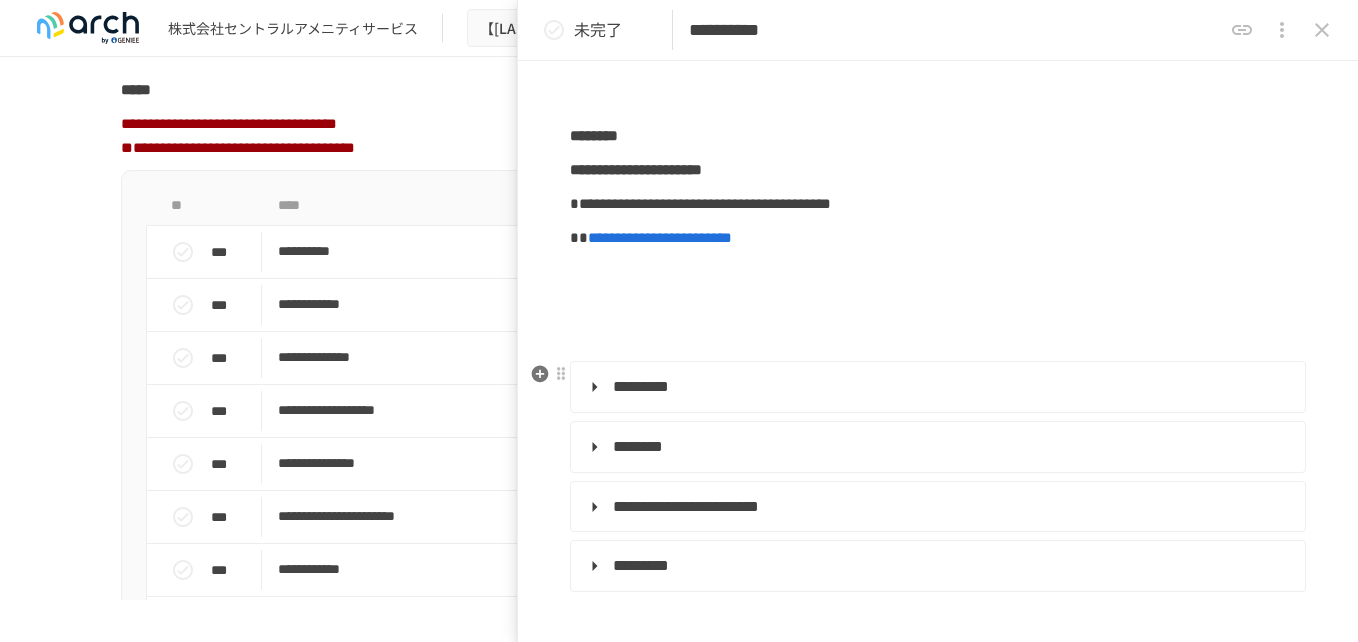 click on "*********" at bounding box center [641, 386] 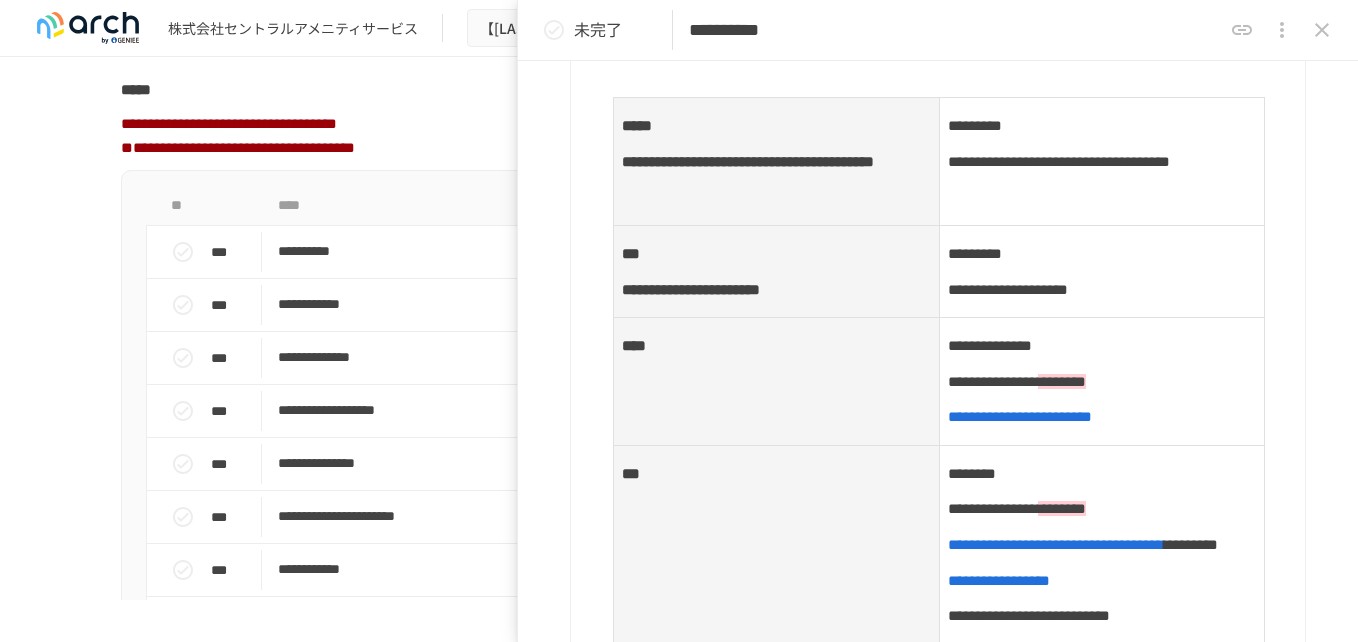 scroll, scrollTop: 833, scrollLeft: 0, axis: vertical 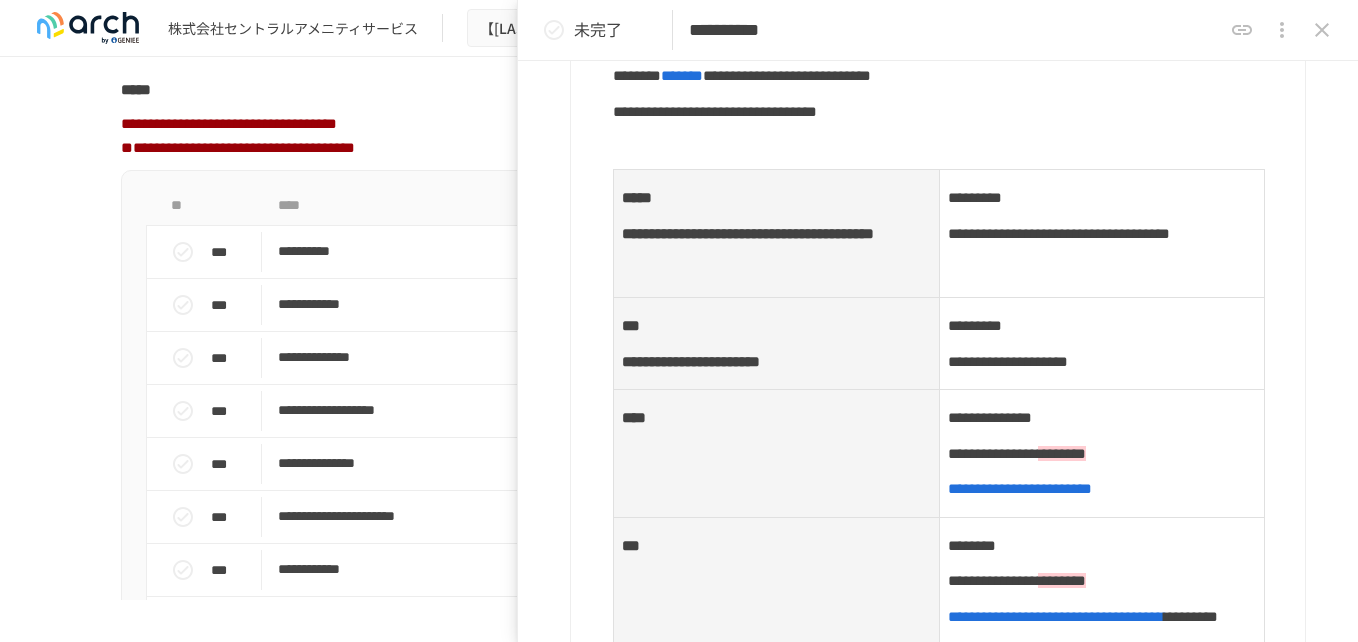 type on "**********" 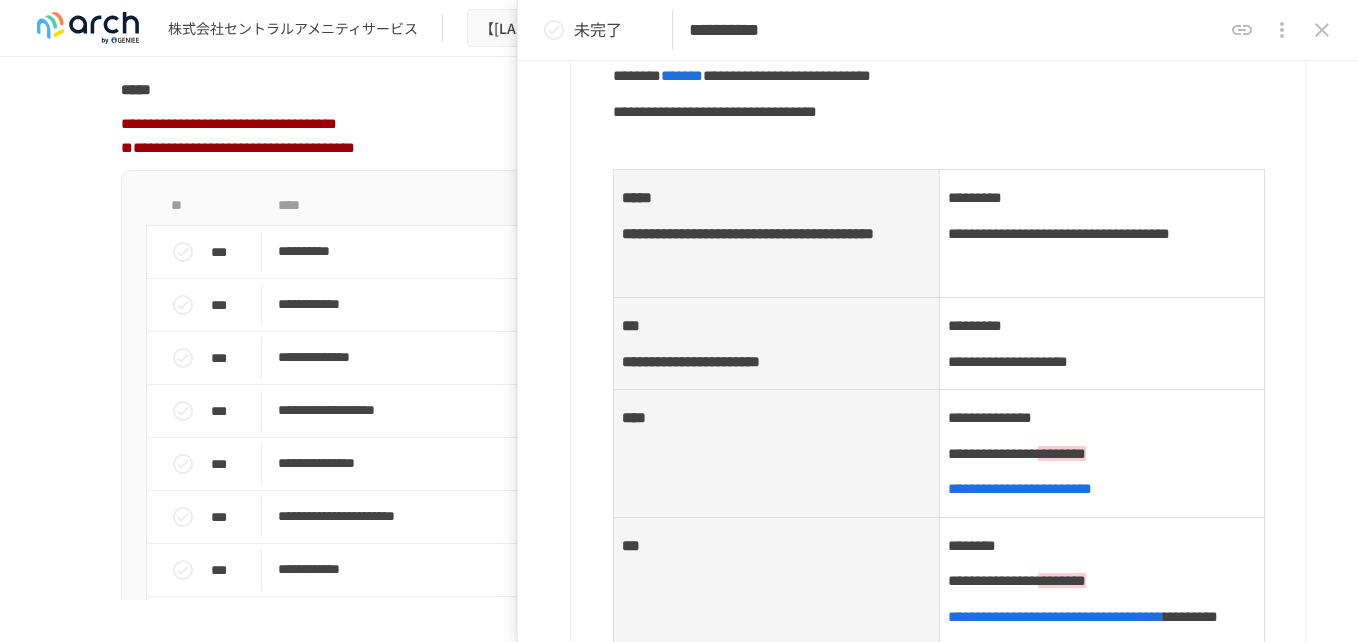 type on "**********" 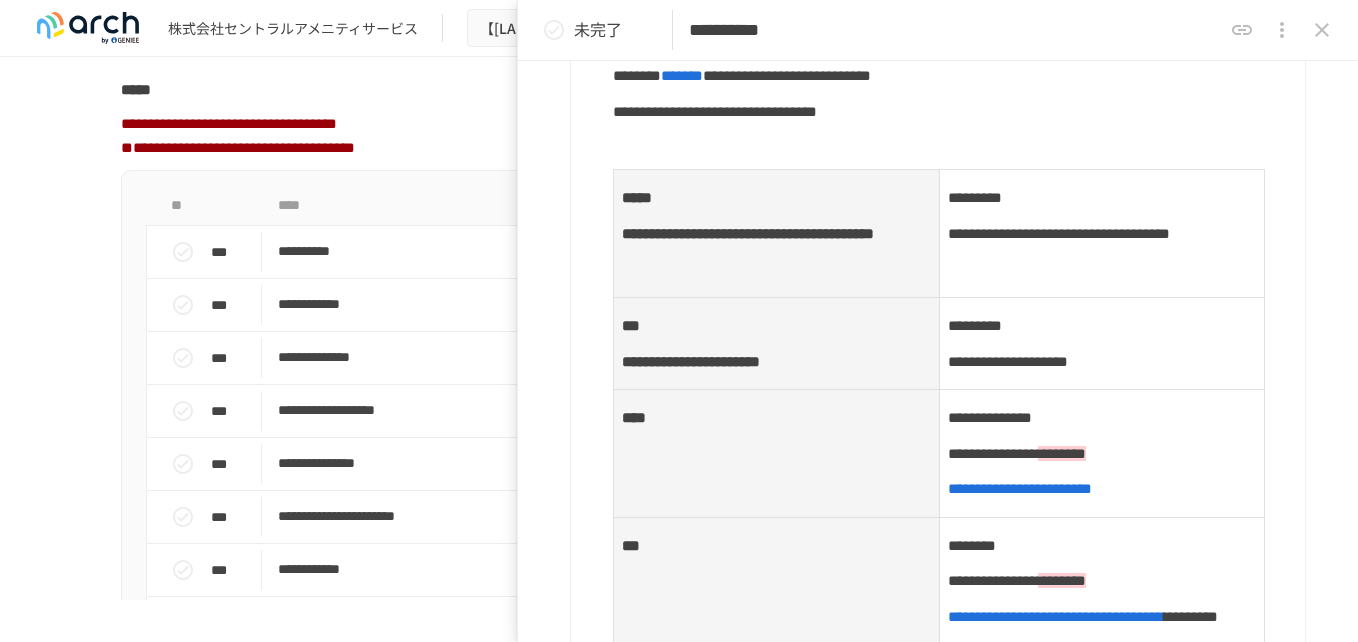 type on "**********" 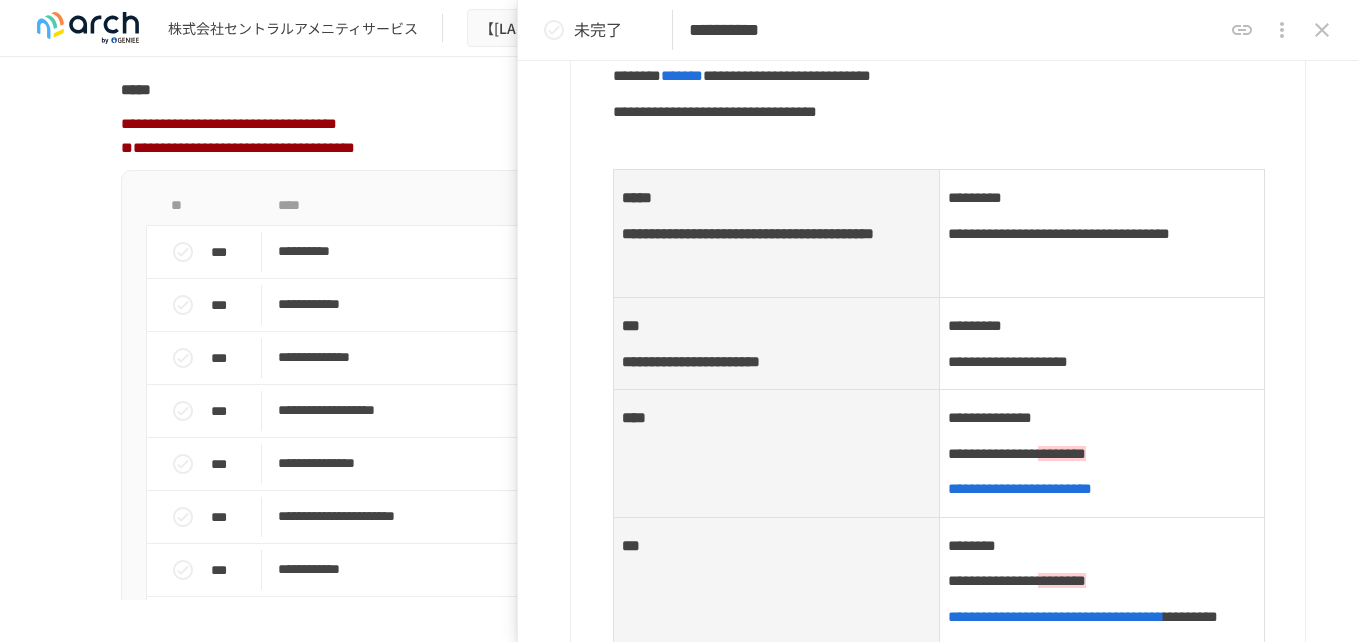 type on "**********" 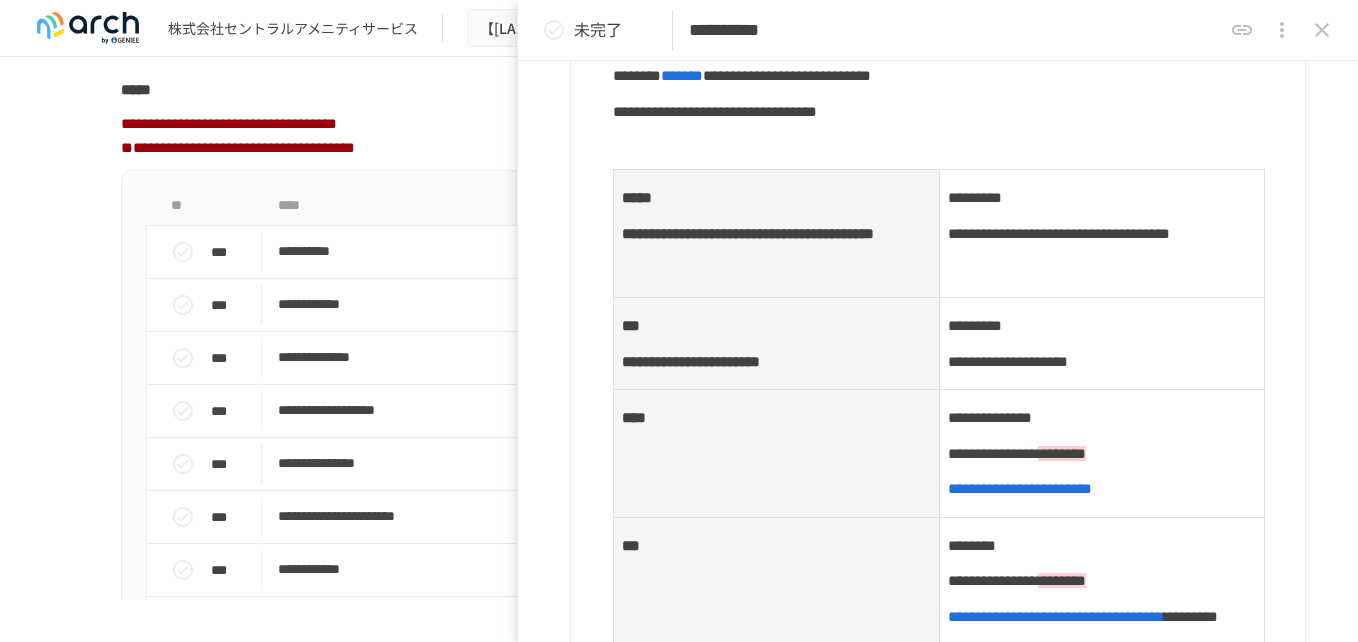type on "**********" 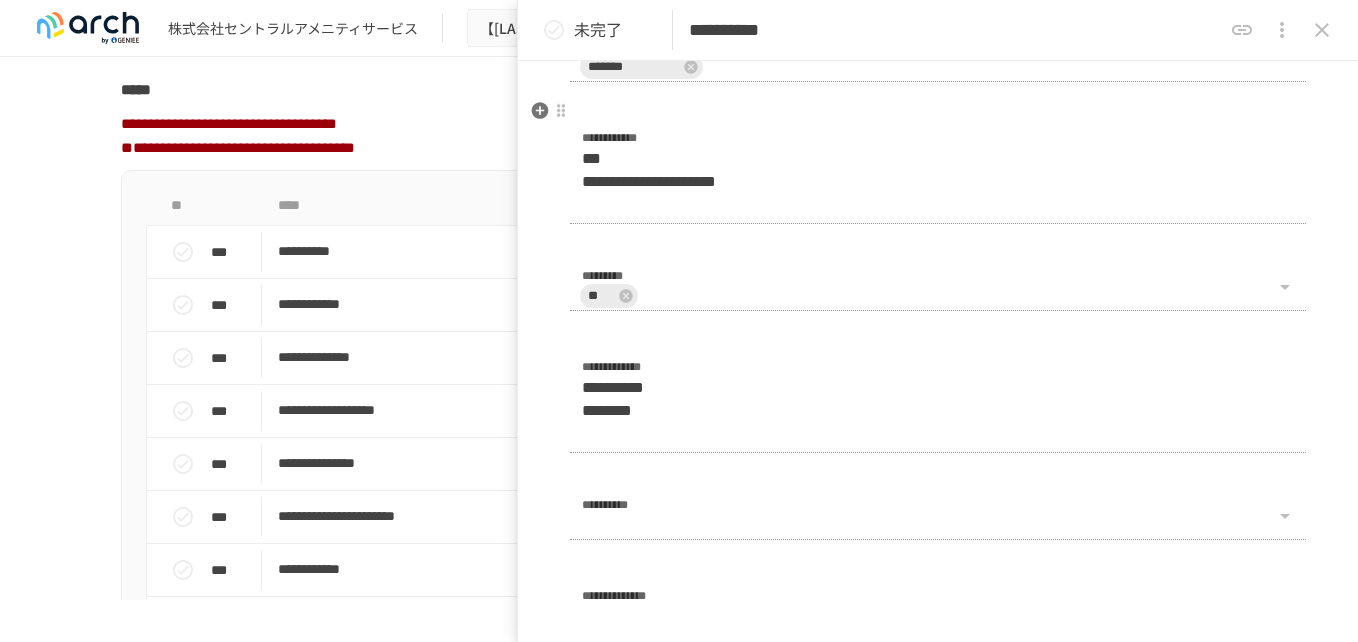 scroll, scrollTop: 4500, scrollLeft: 0, axis: vertical 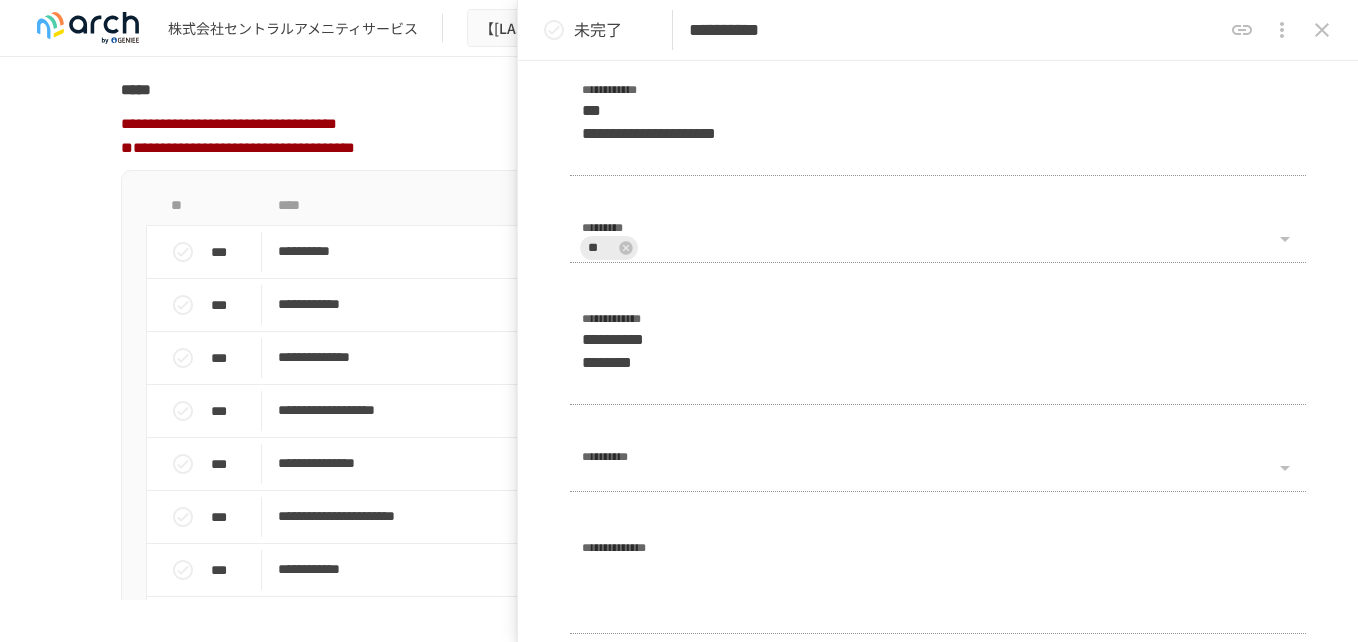 type on "**********" 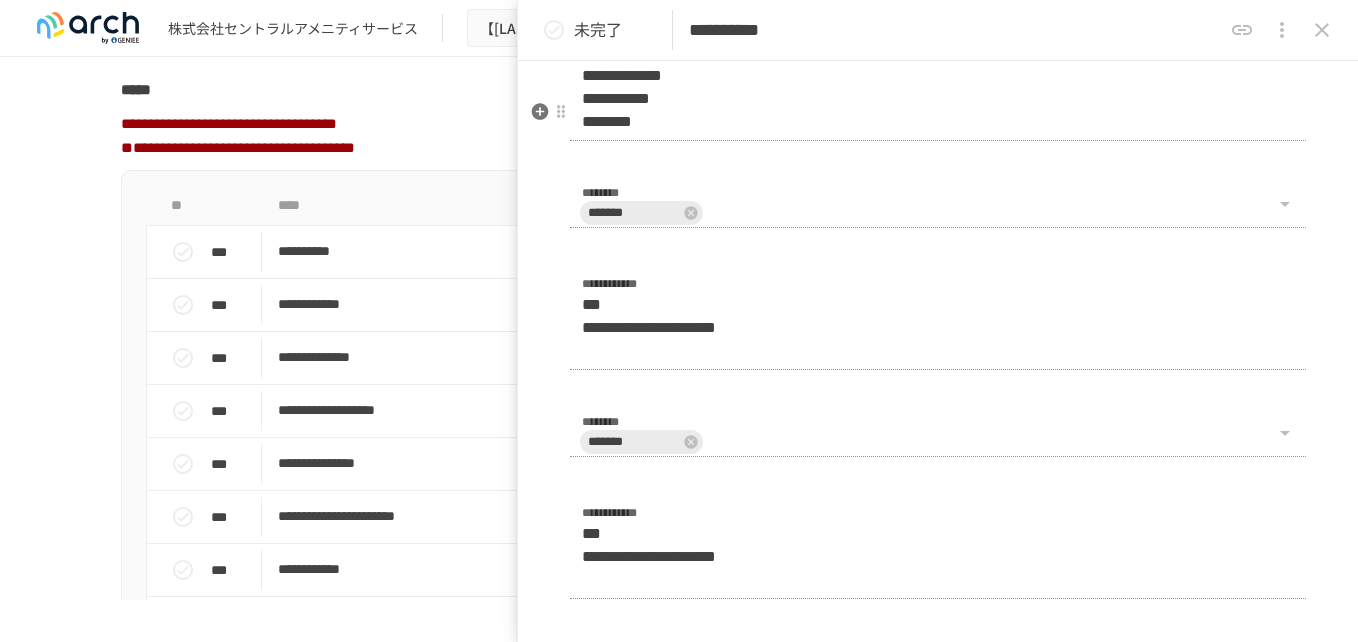 type on "**********" 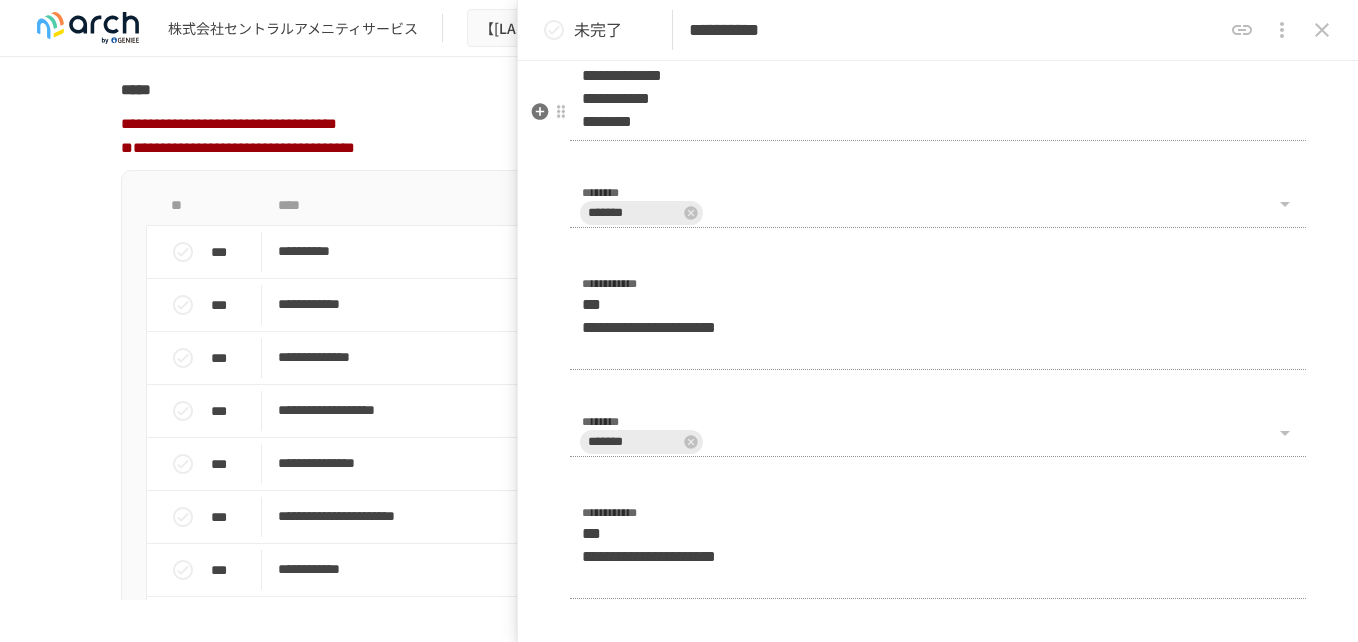 type on "**********" 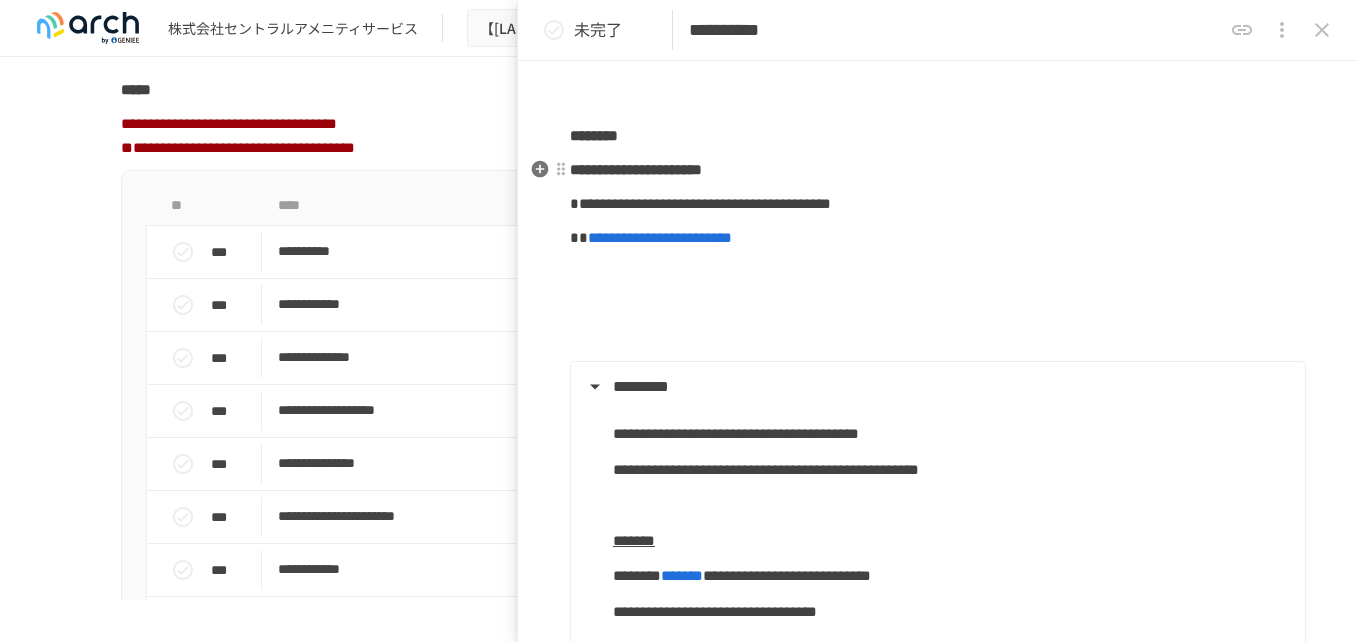 scroll, scrollTop: 500, scrollLeft: 0, axis: vertical 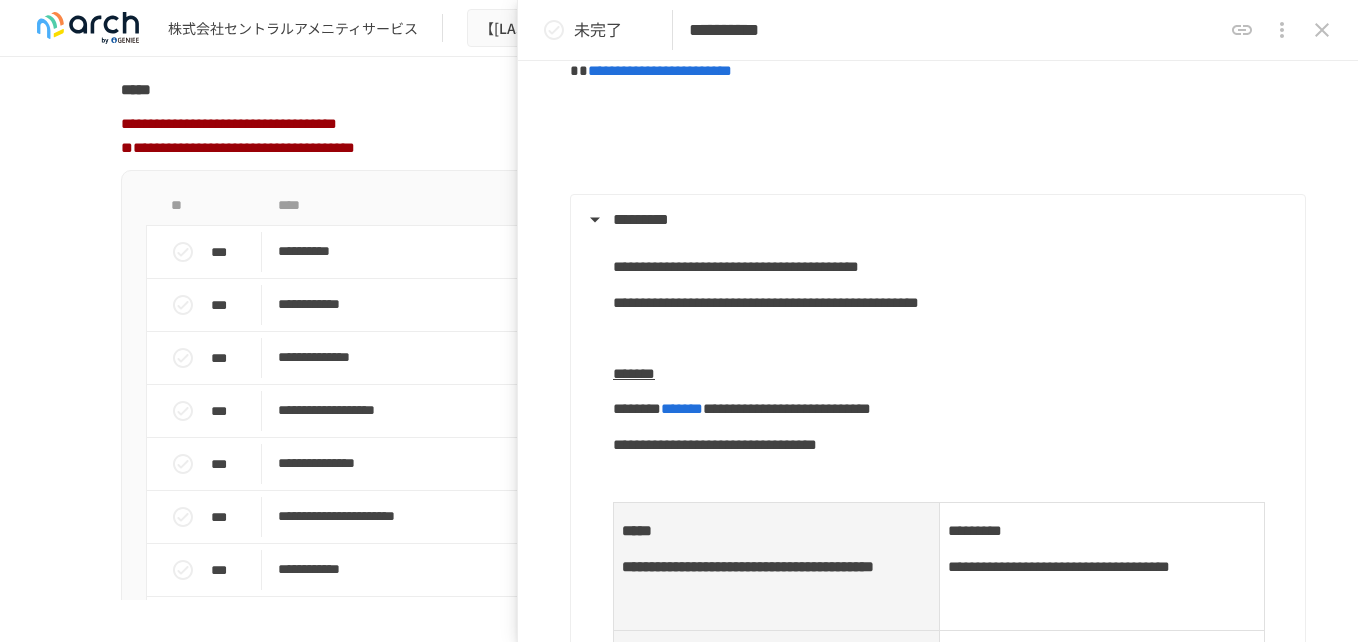 type on "**********" 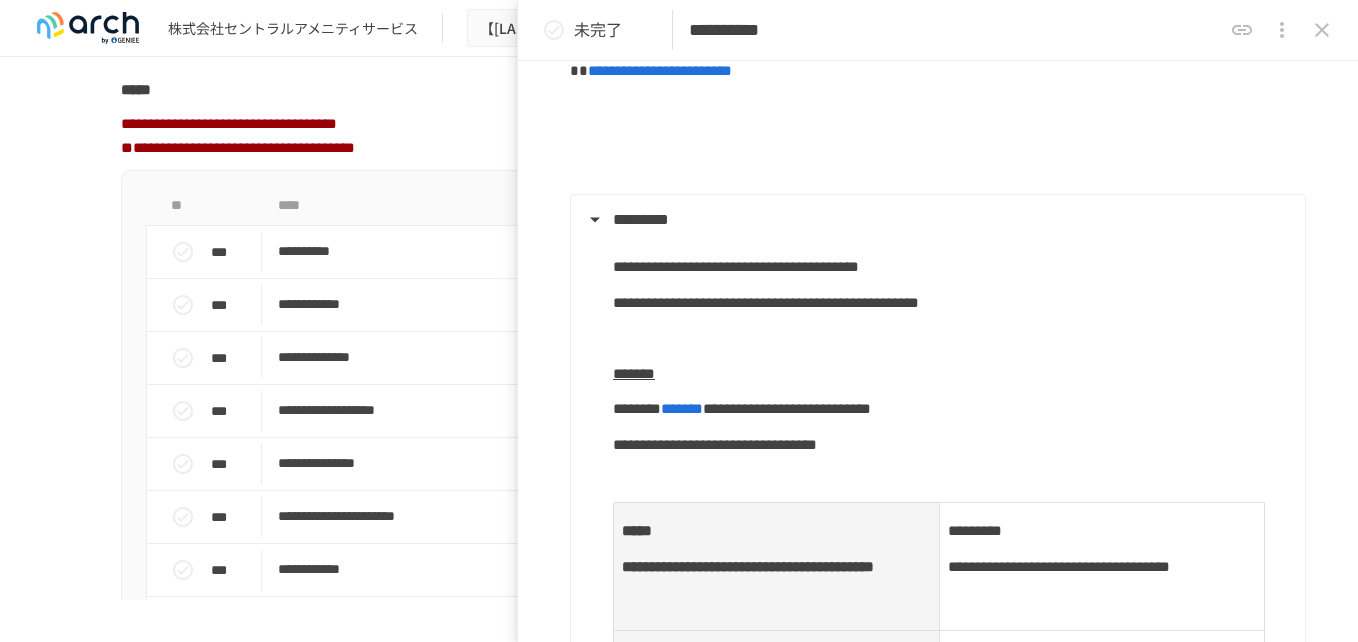 type on "**********" 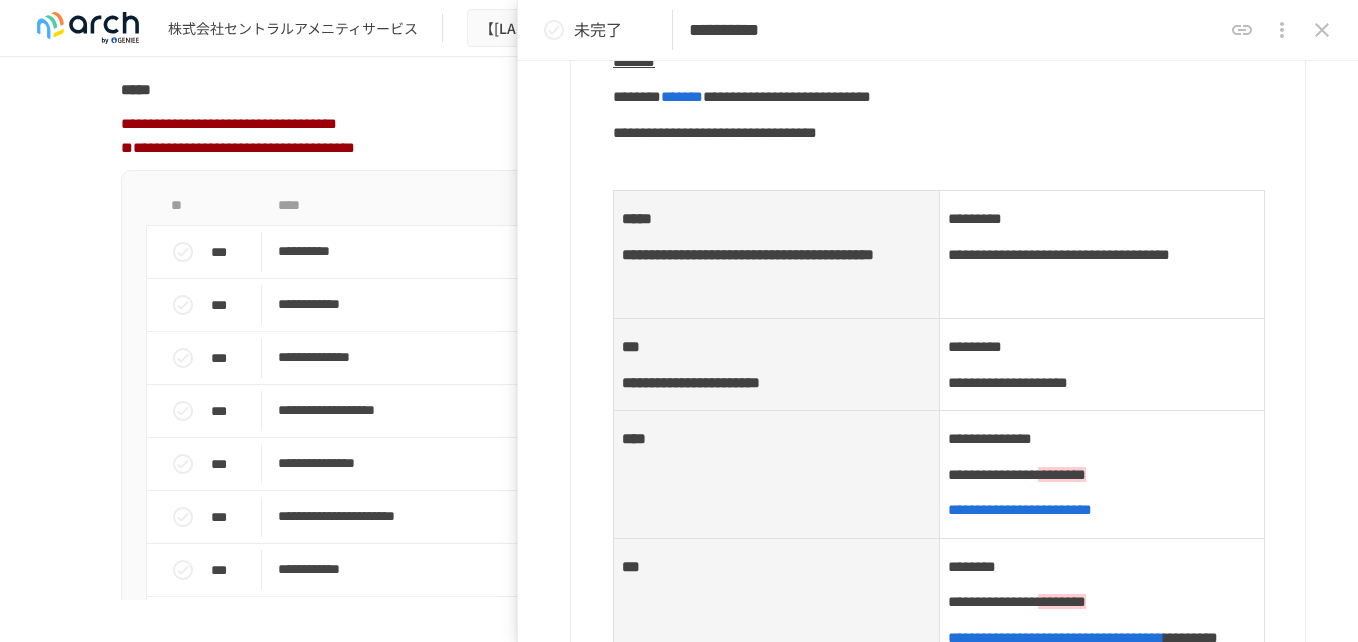 scroll, scrollTop: 833, scrollLeft: 0, axis: vertical 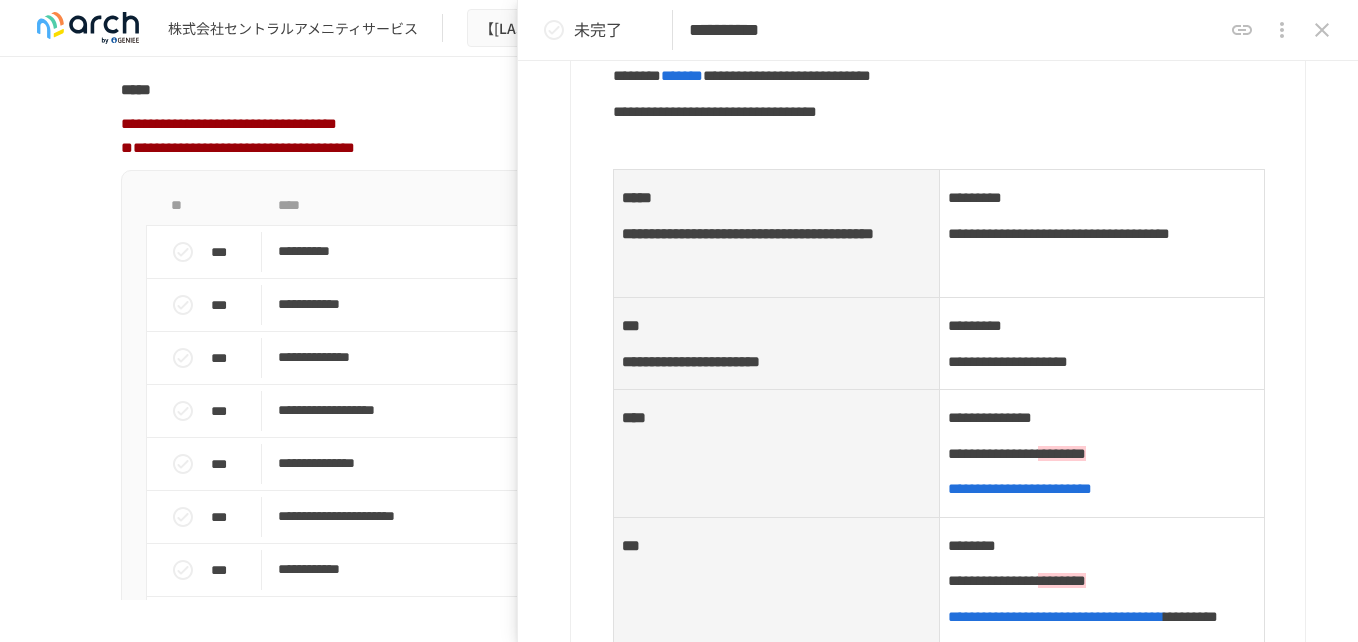 type on "**********" 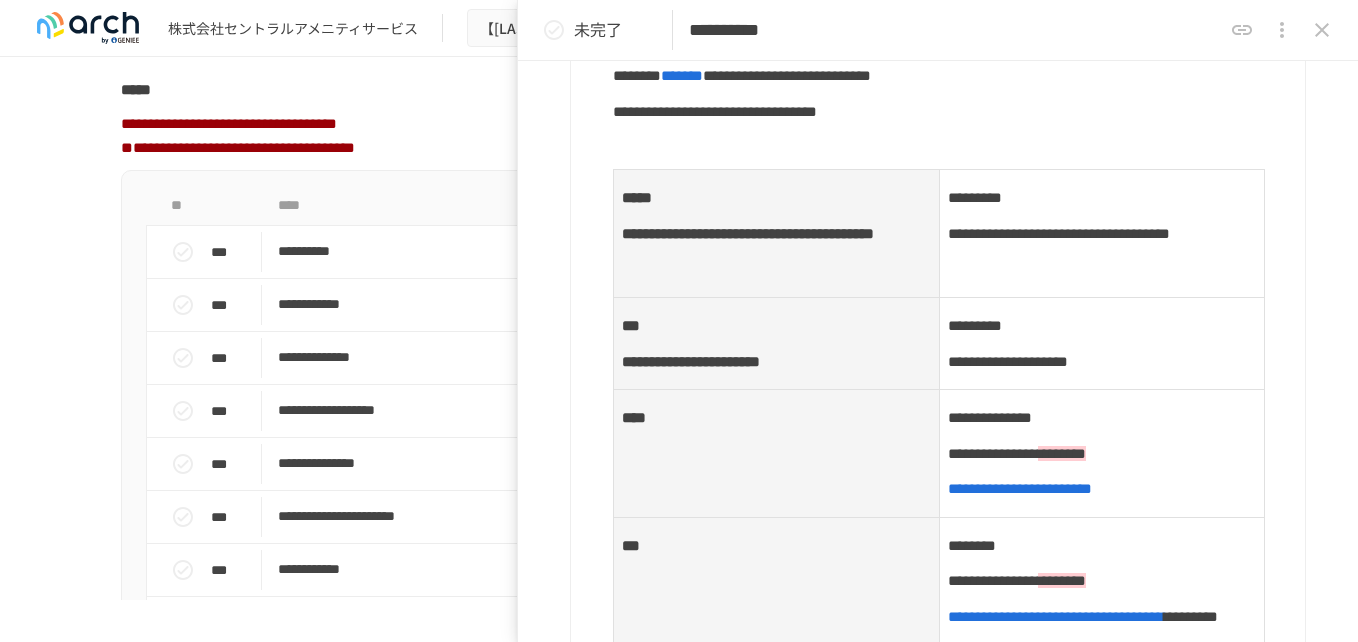 type on "**********" 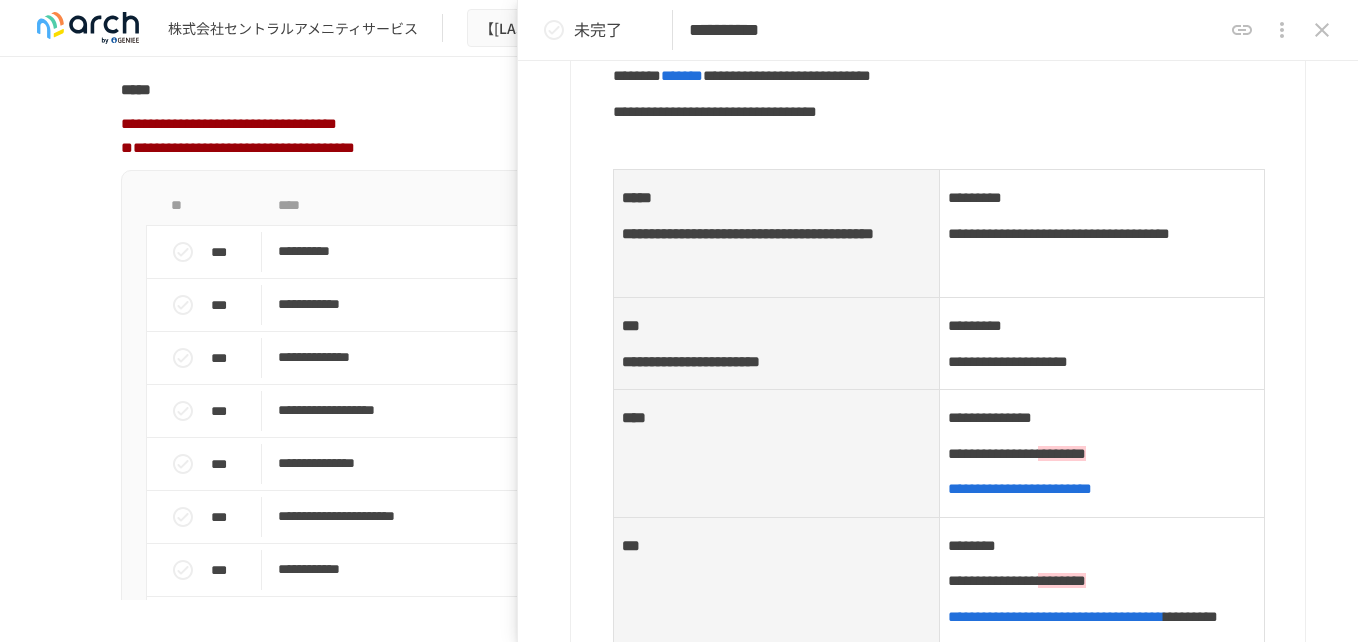 type on "**********" 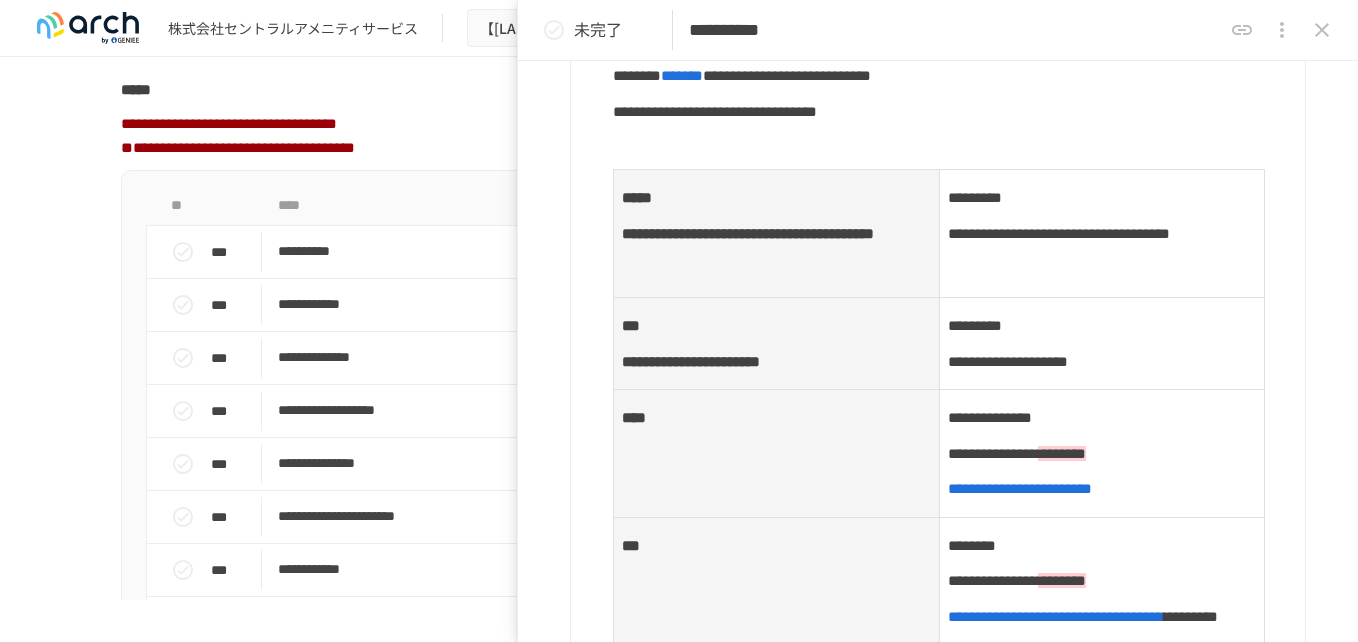 type on "**********" 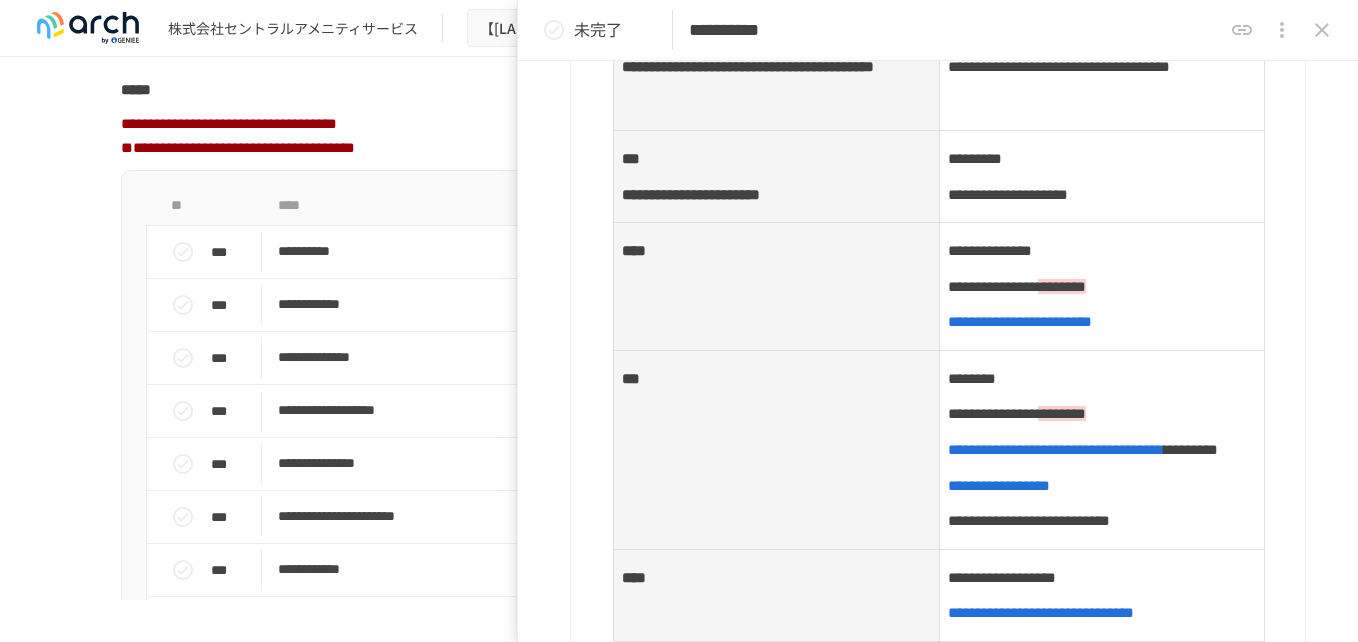 scroll, scrollTop: 833, scrollLeft: 0, axis: vertical 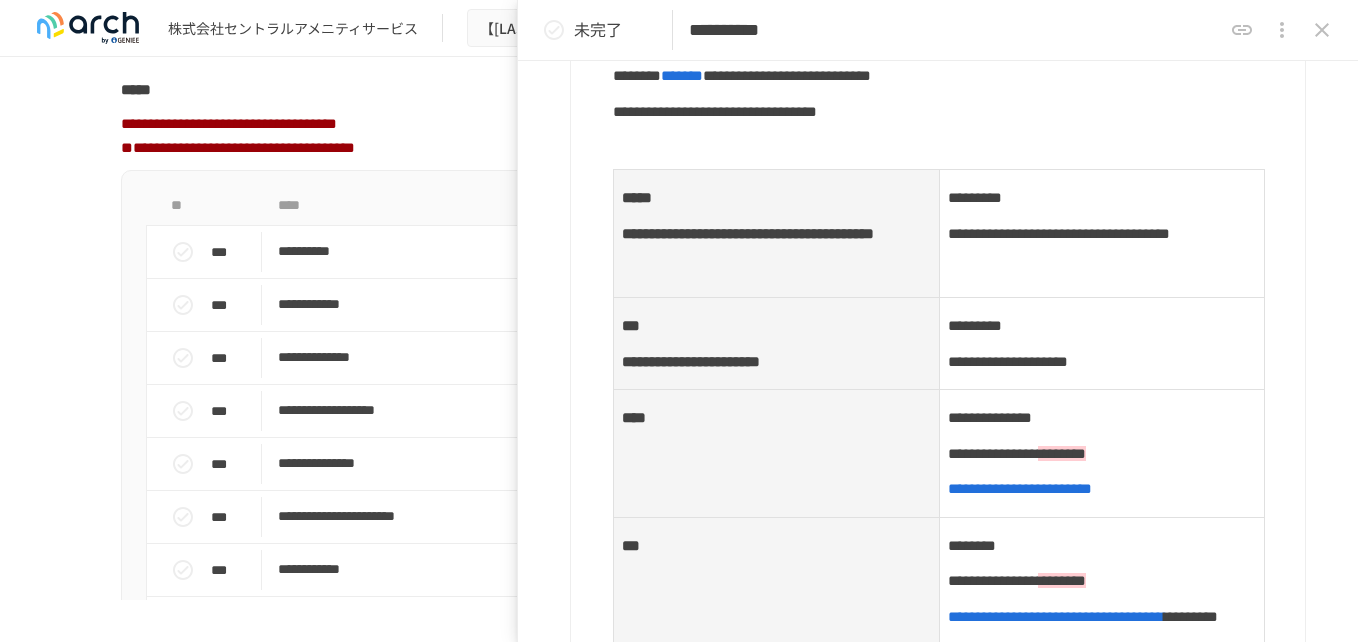 type on "**********" 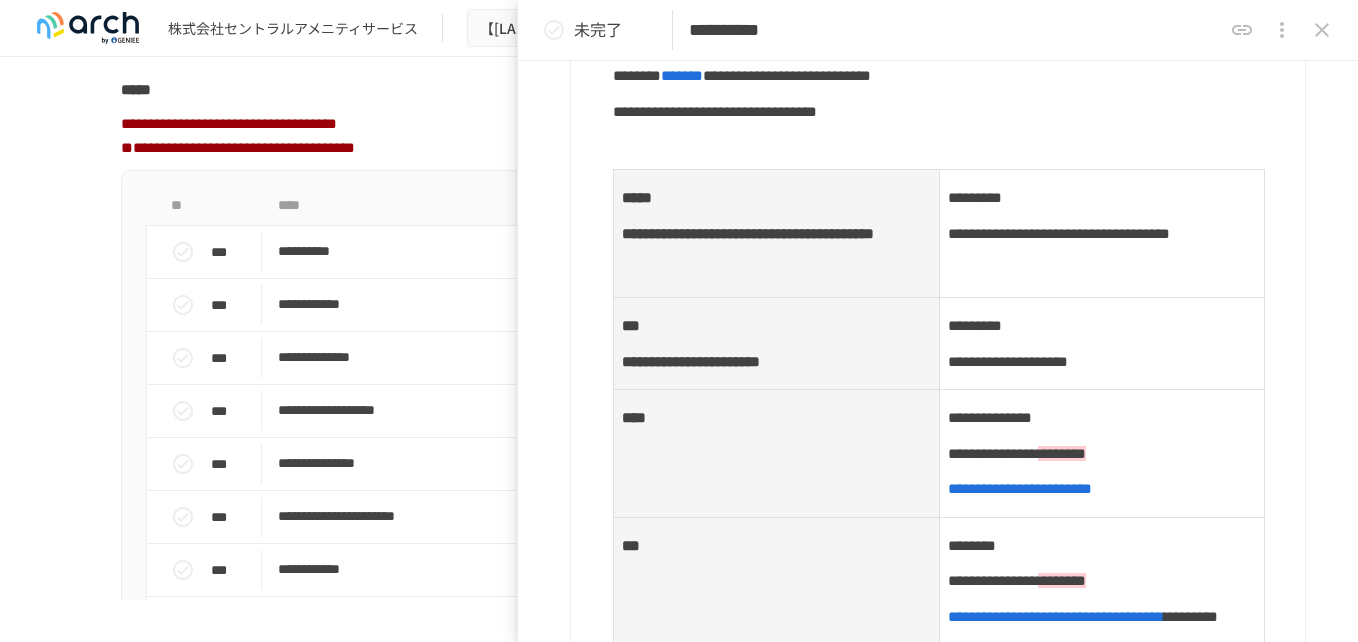 type on "**********" 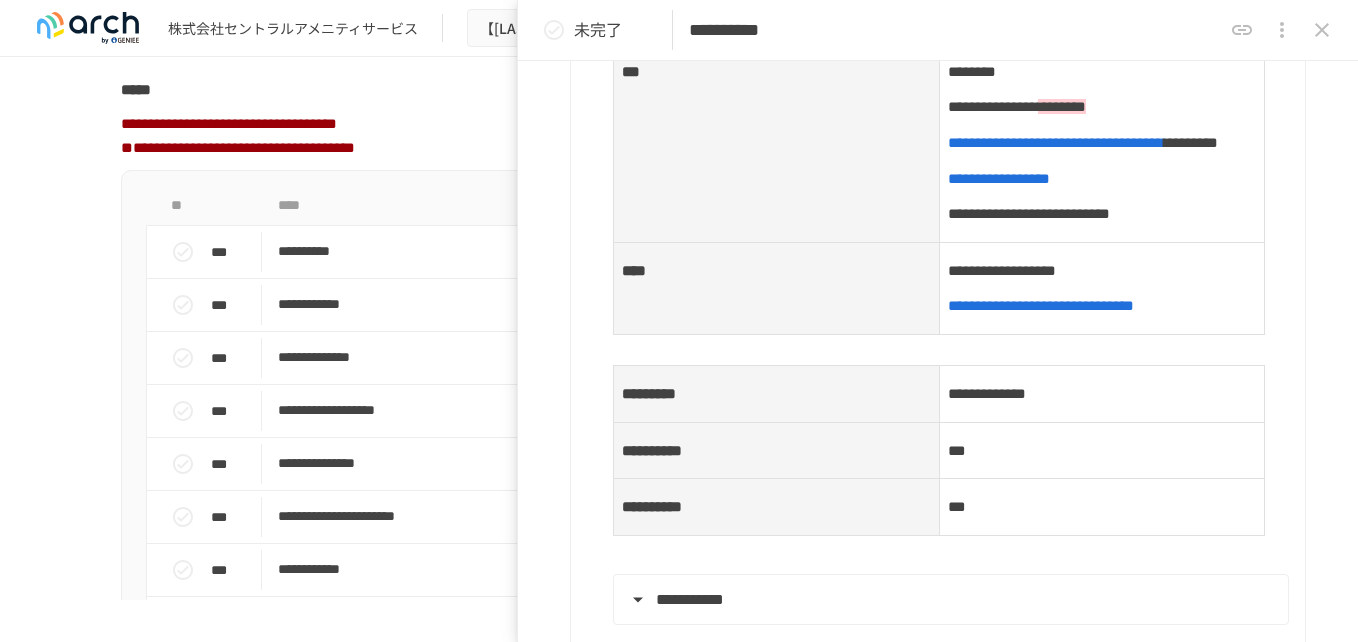 scroll, scrollTop: 1167, scrollLeft: 0, axis: vertical 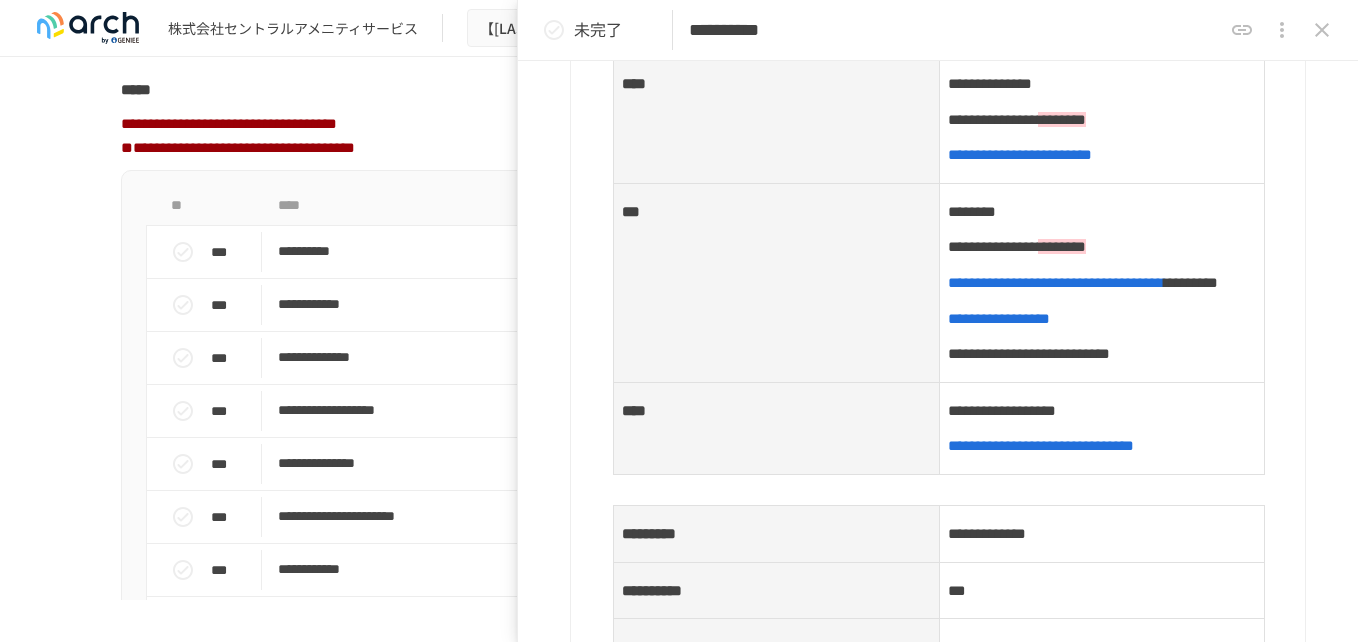type on "**********" 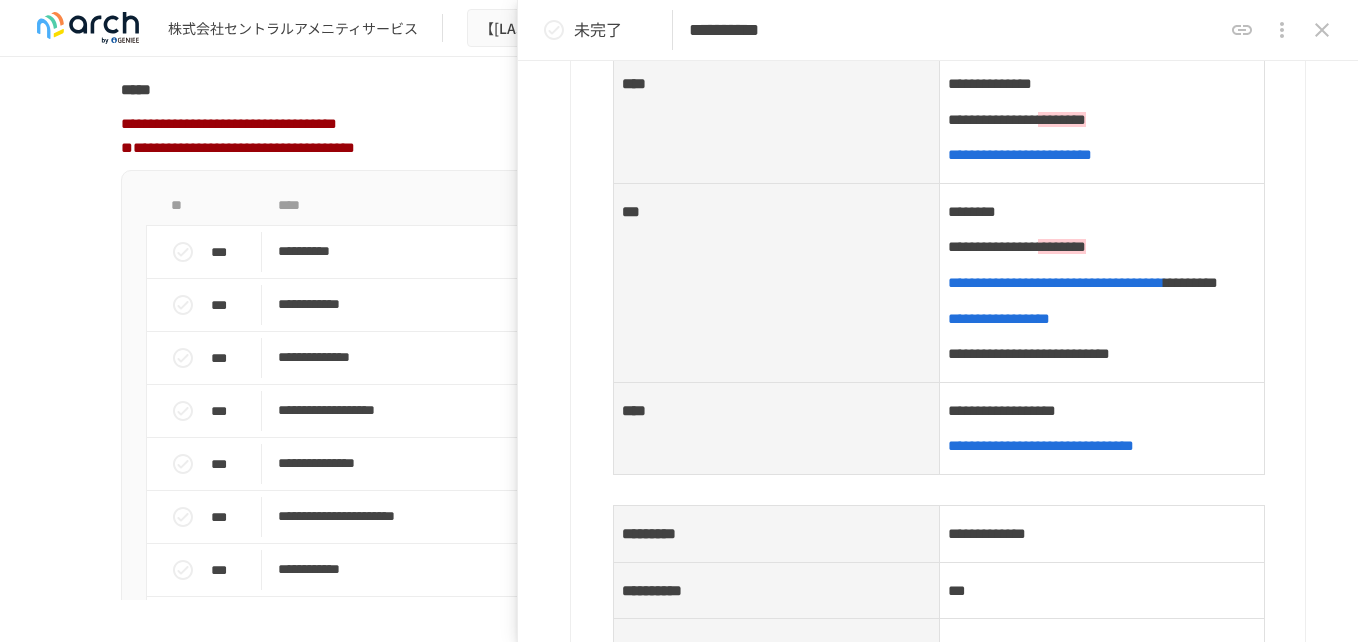 type on "**********" 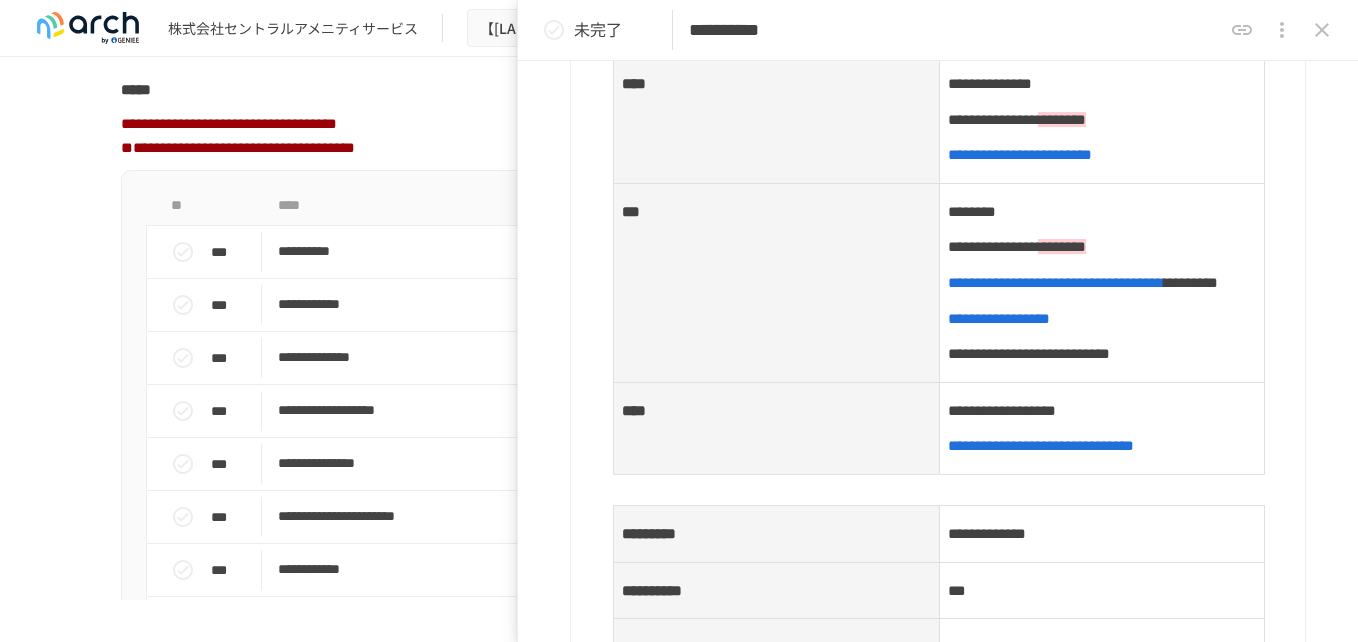 type on "**********" 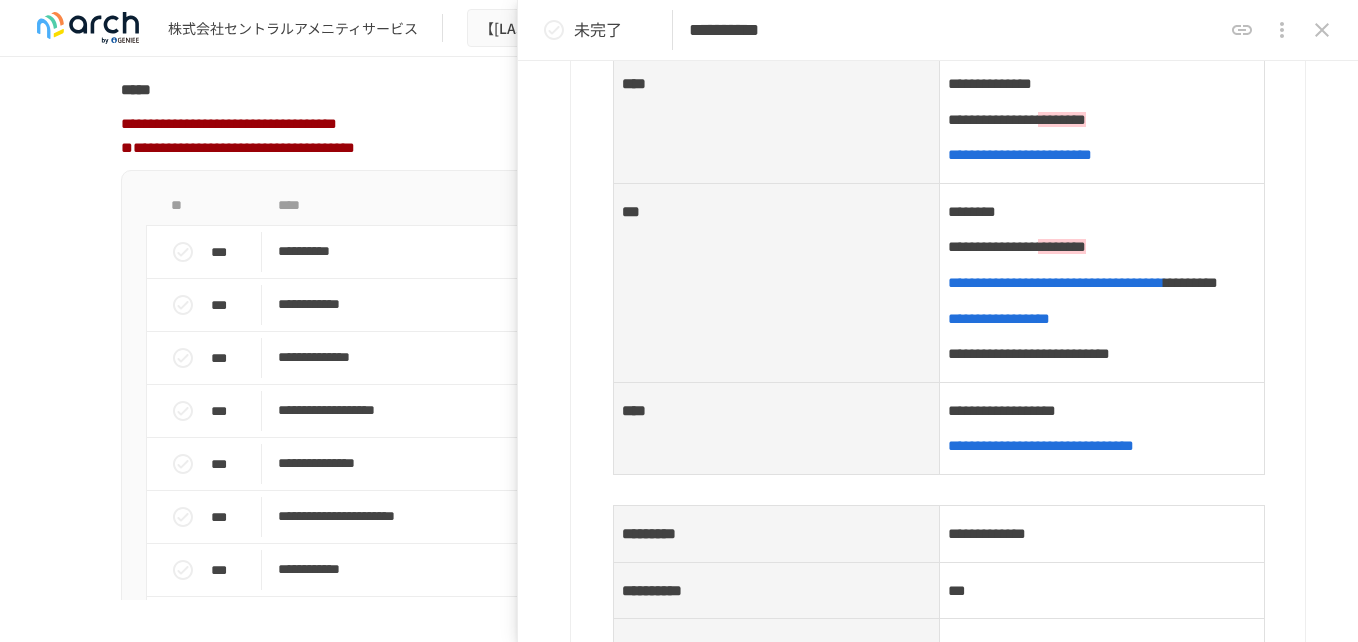 type on "**********" 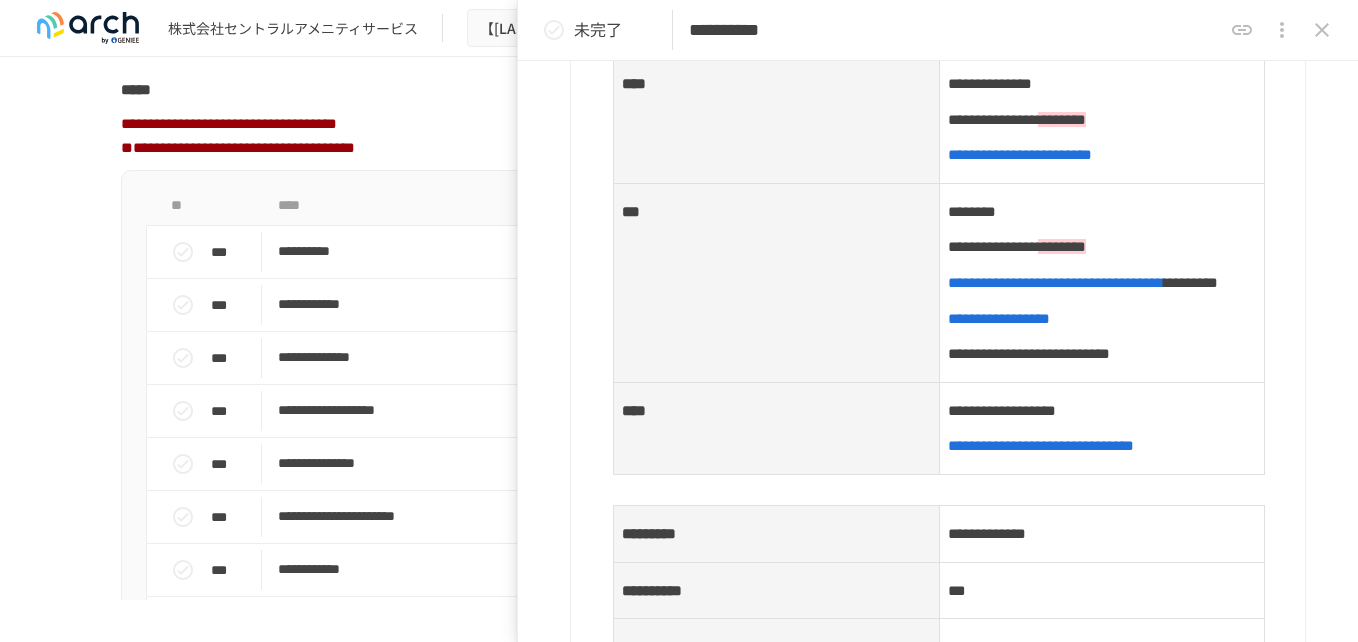 type on "**********" 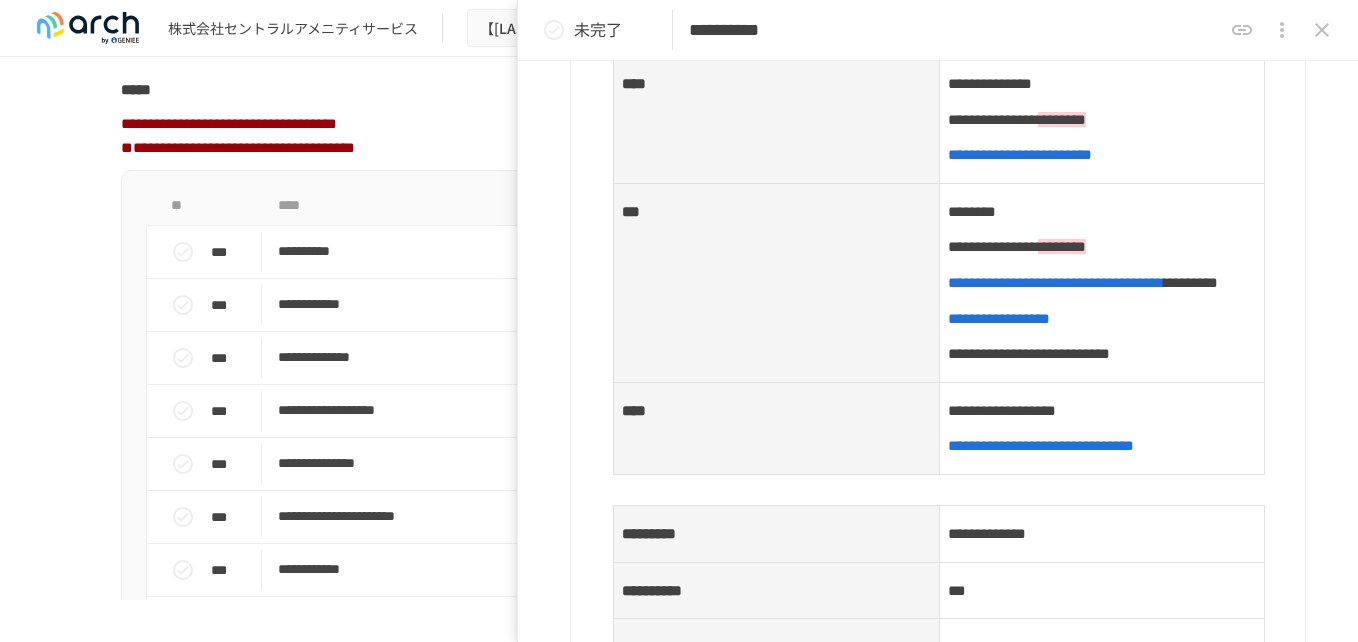 type on "**********" 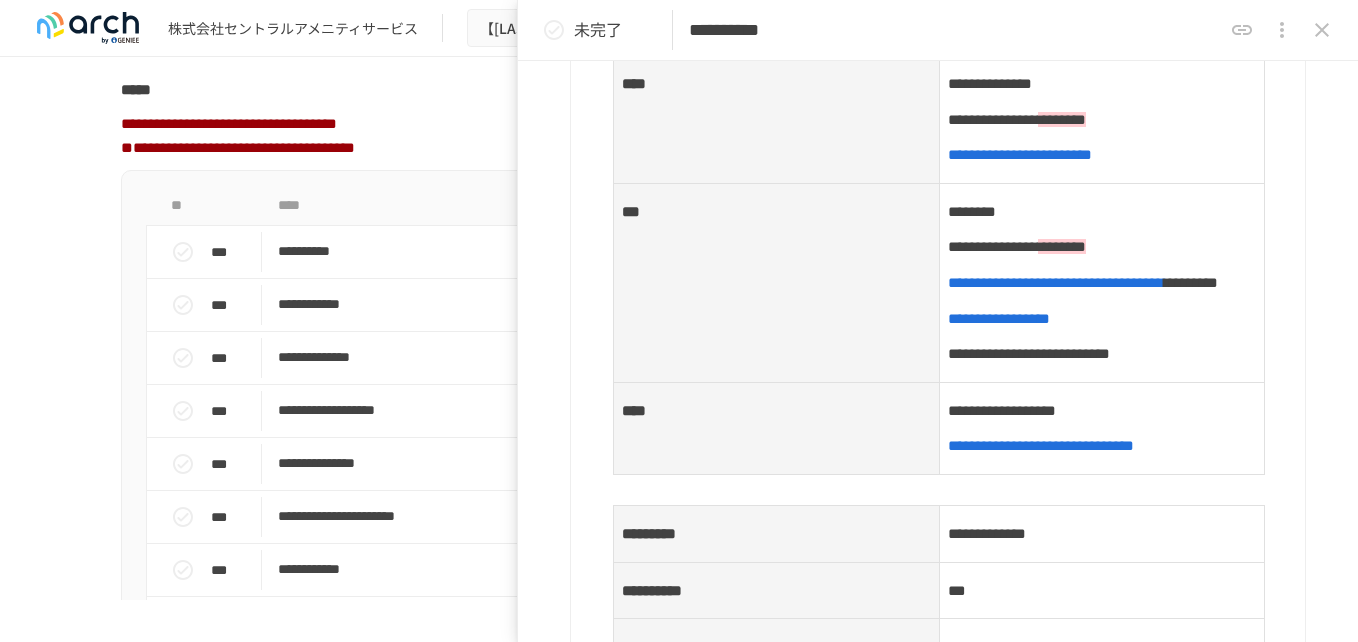 type on "**********" 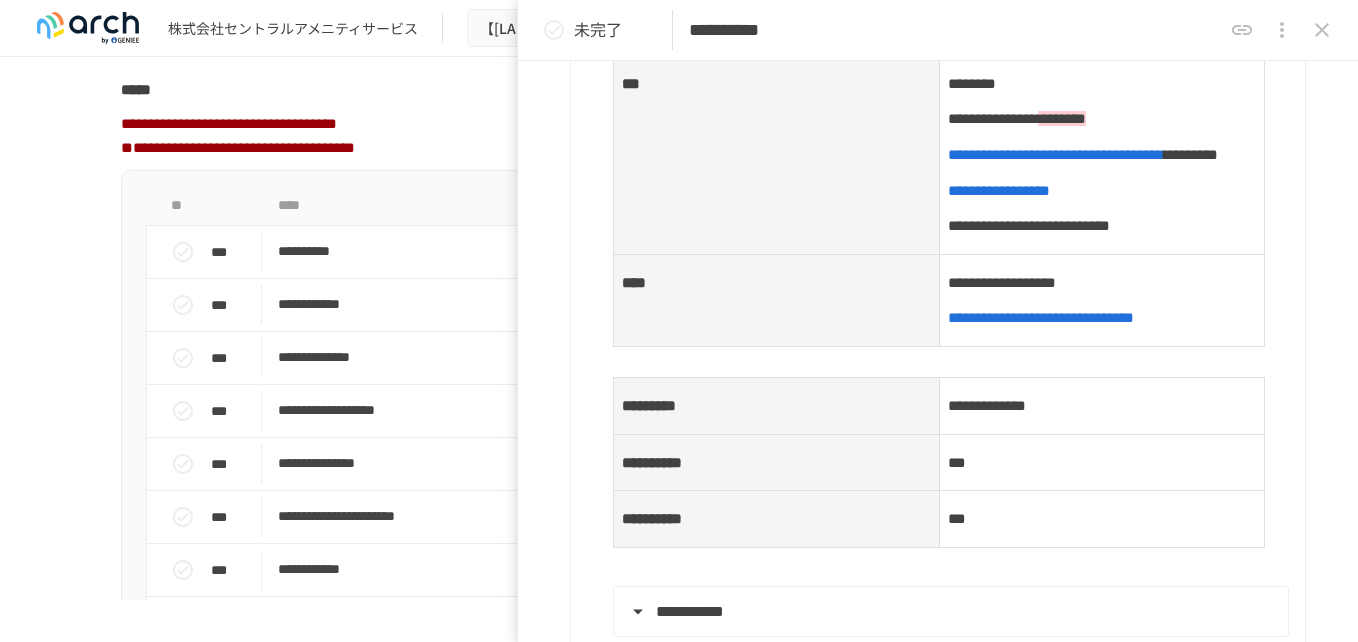 scroll, scrollTop: 1333, scrollLeft: 0, axis: vertical 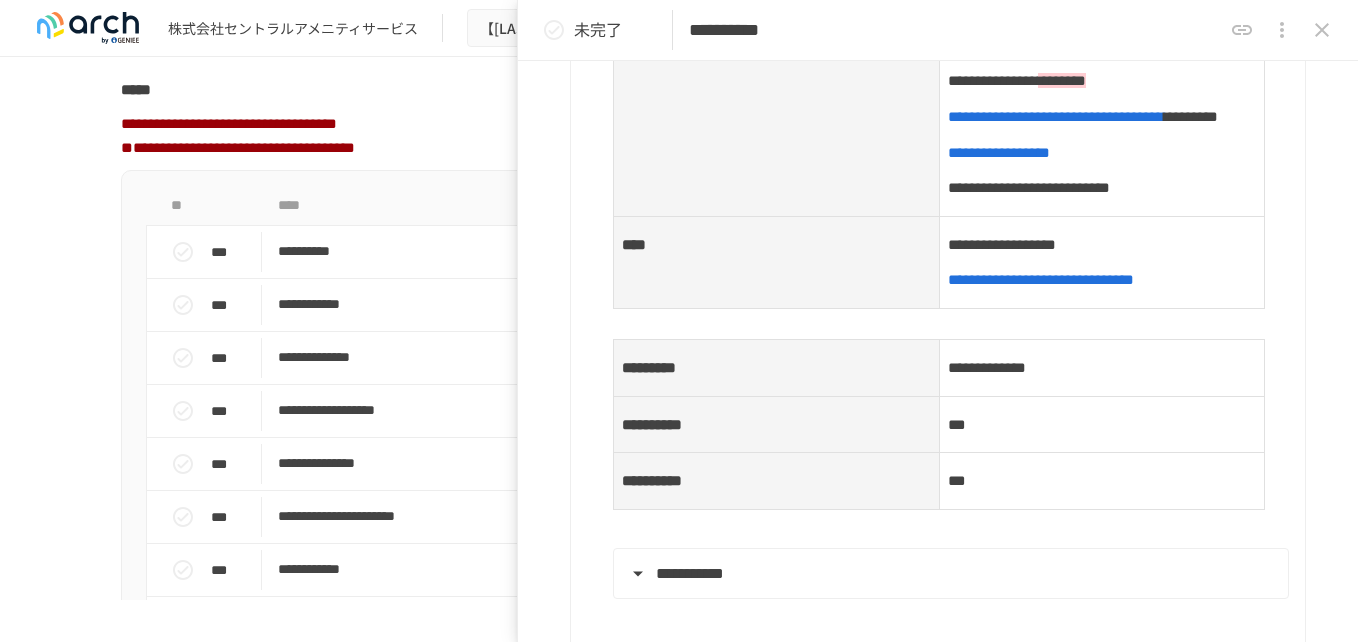 type on "**********" 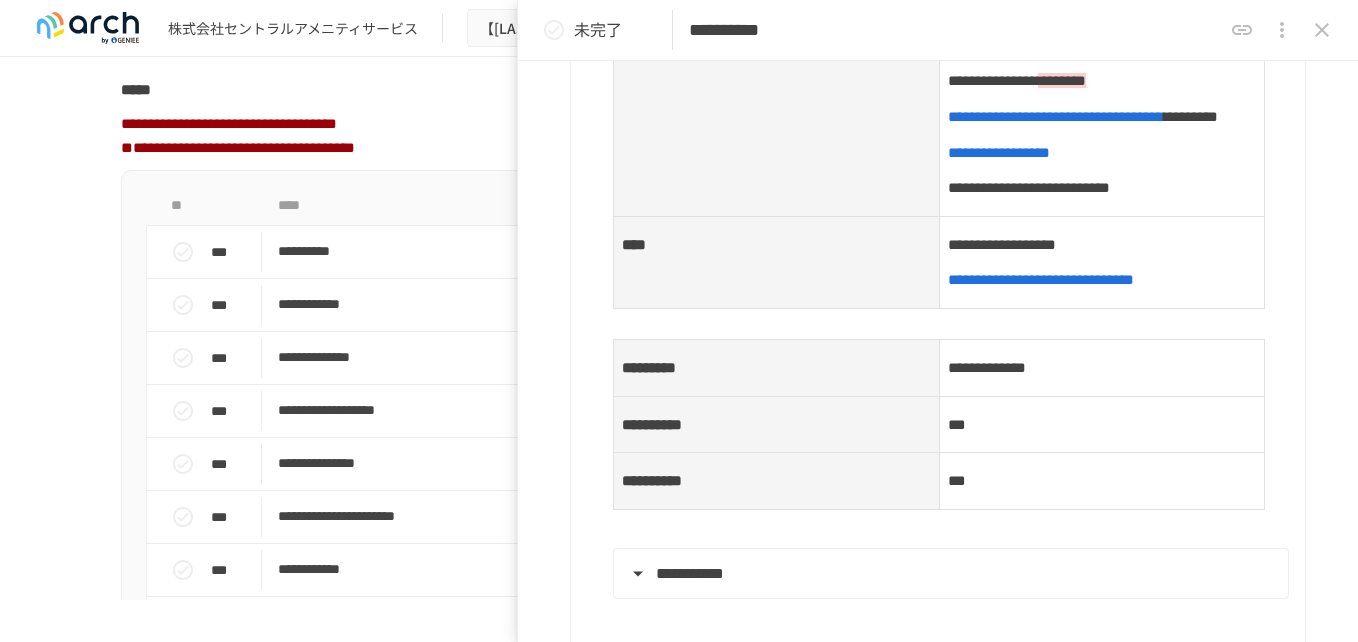 type on "**********" 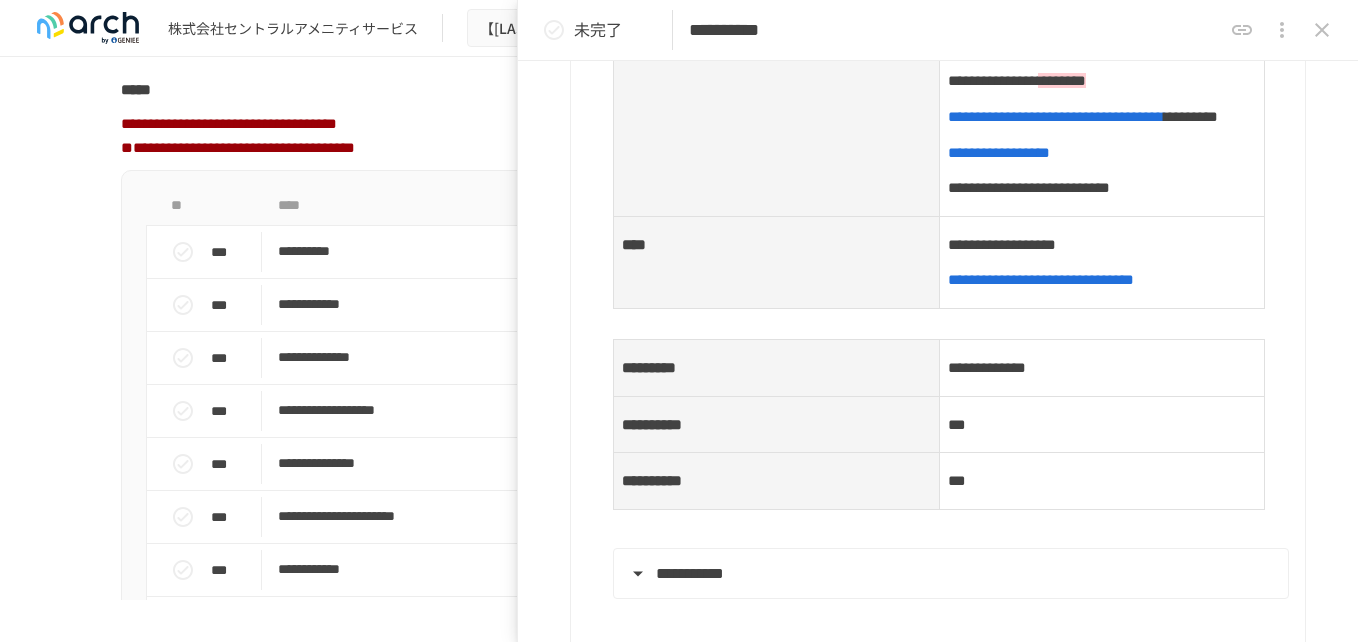type on "**********" 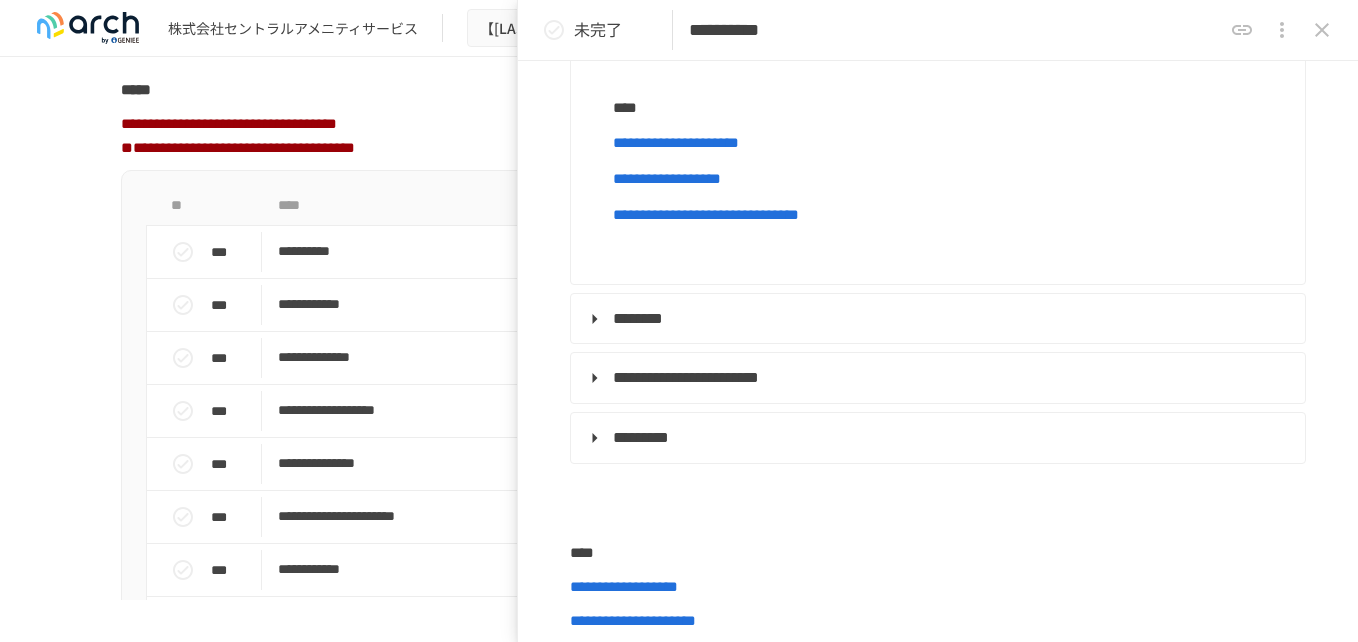 scroll, scrollTop: 2000, scrollLeft: 0, axis: vertical 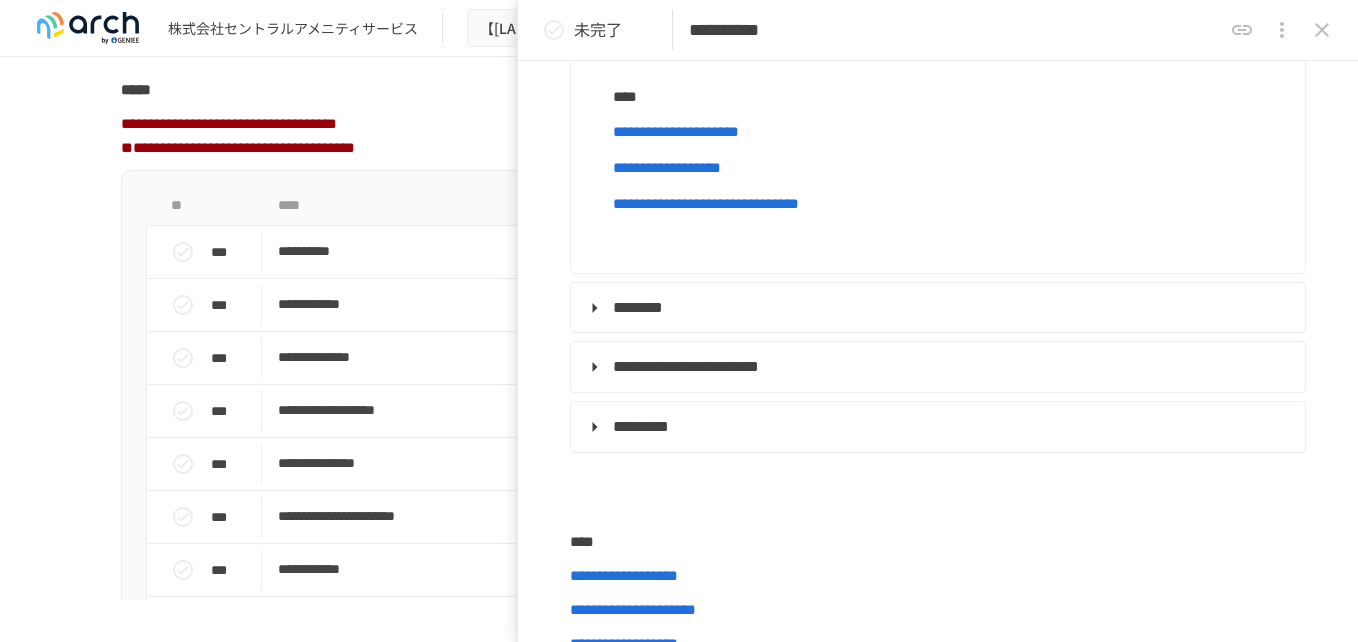 click on "**********" at bounding box center [690, -94] 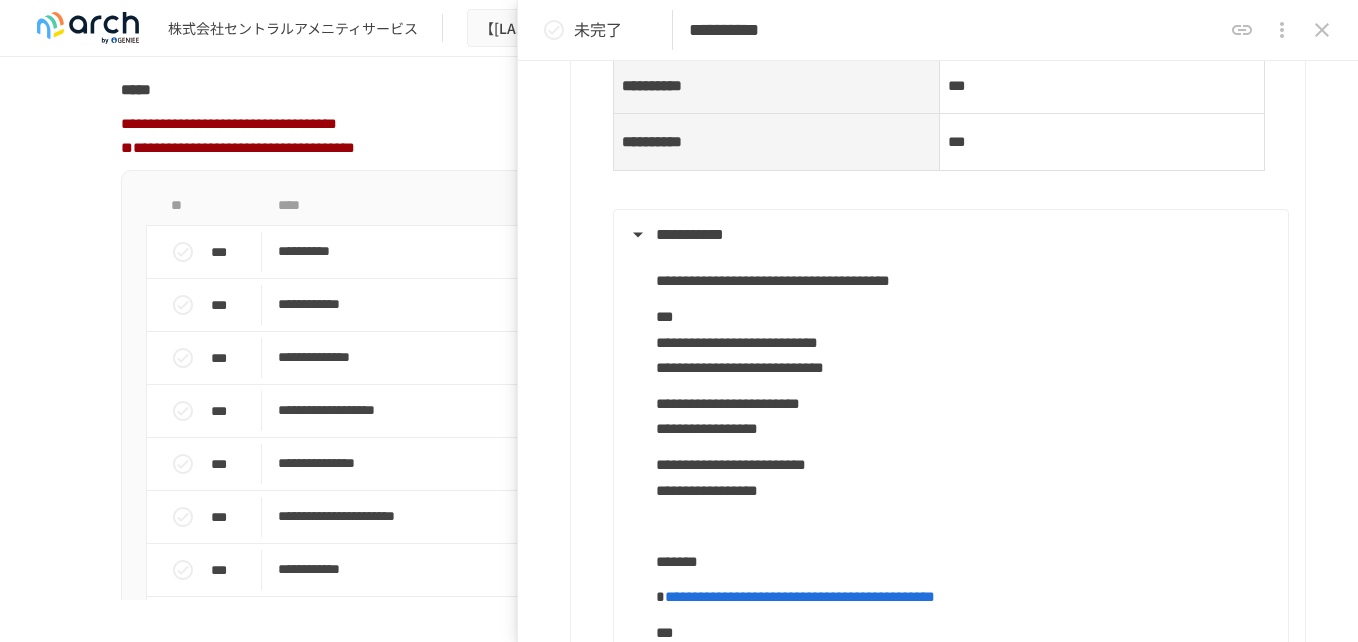 scroll, scrollTop: 1667, scrollLeft: 0, axis: vertical 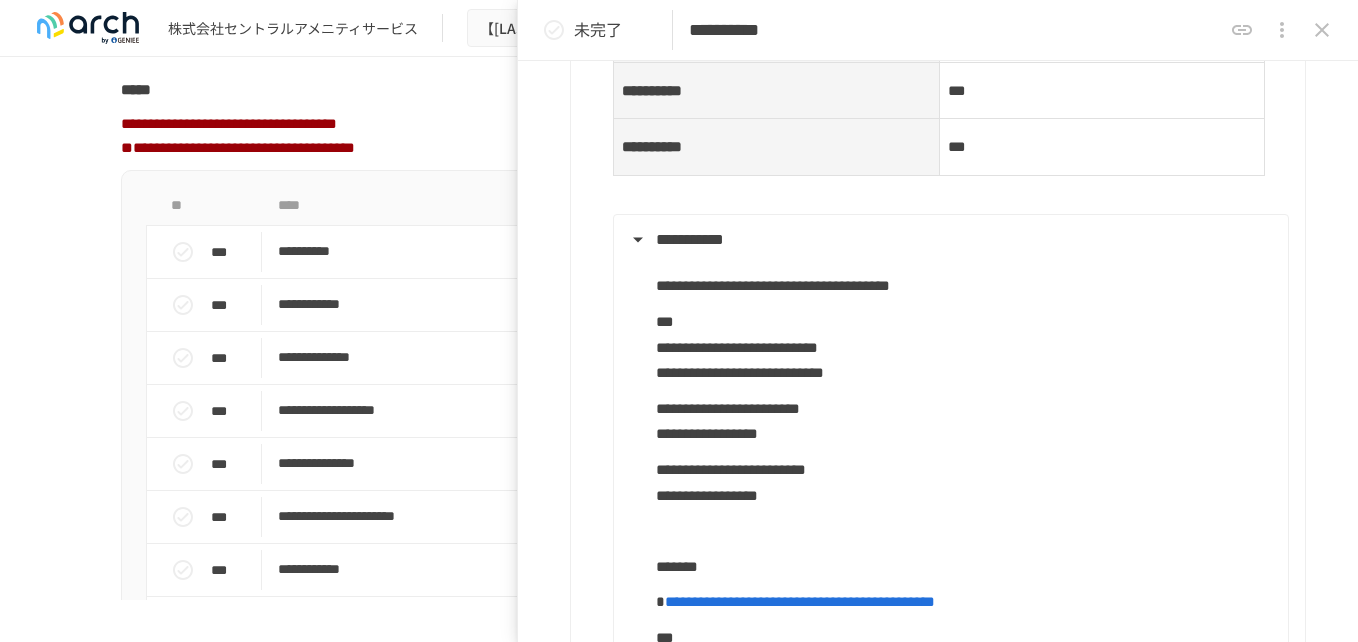 click on "**********" at bounding box center [938, 1416] 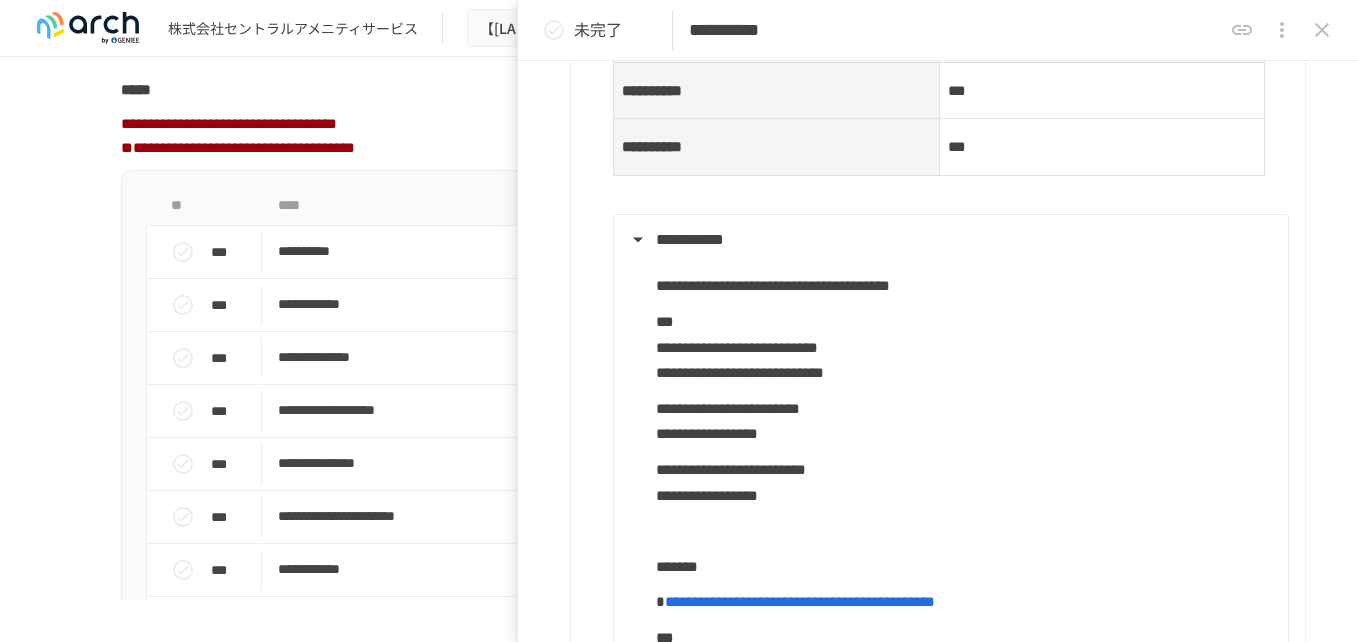 type on "**********" 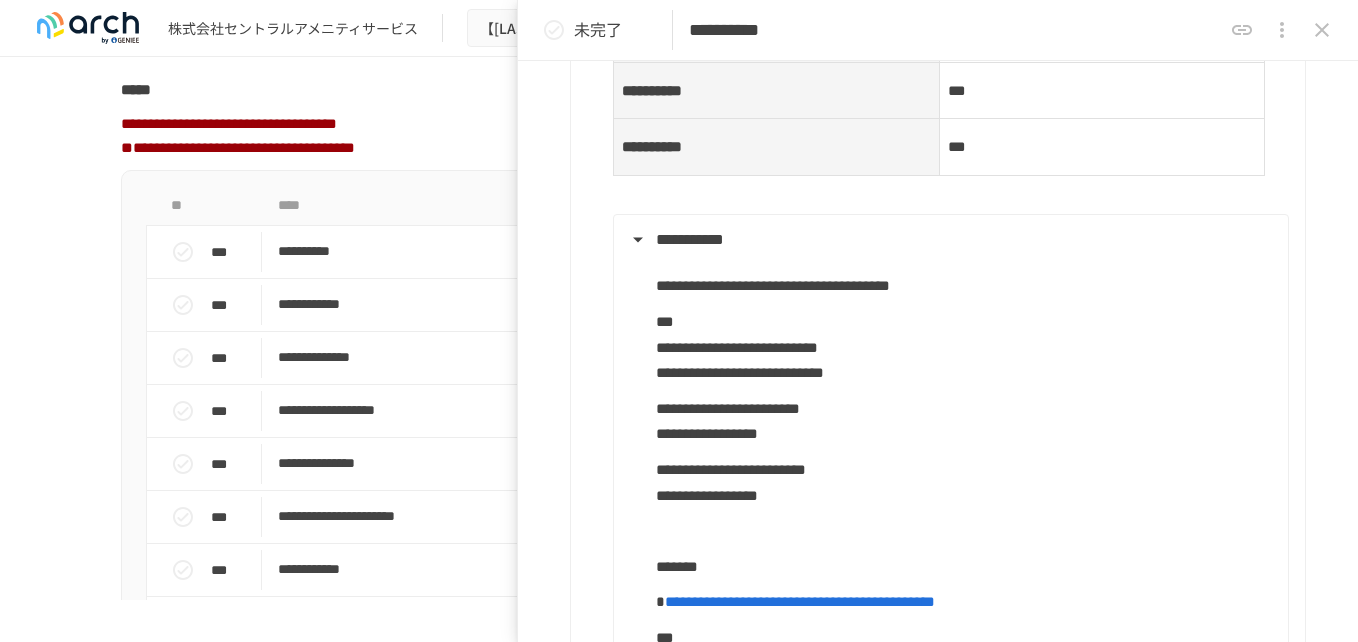 type on "**********" 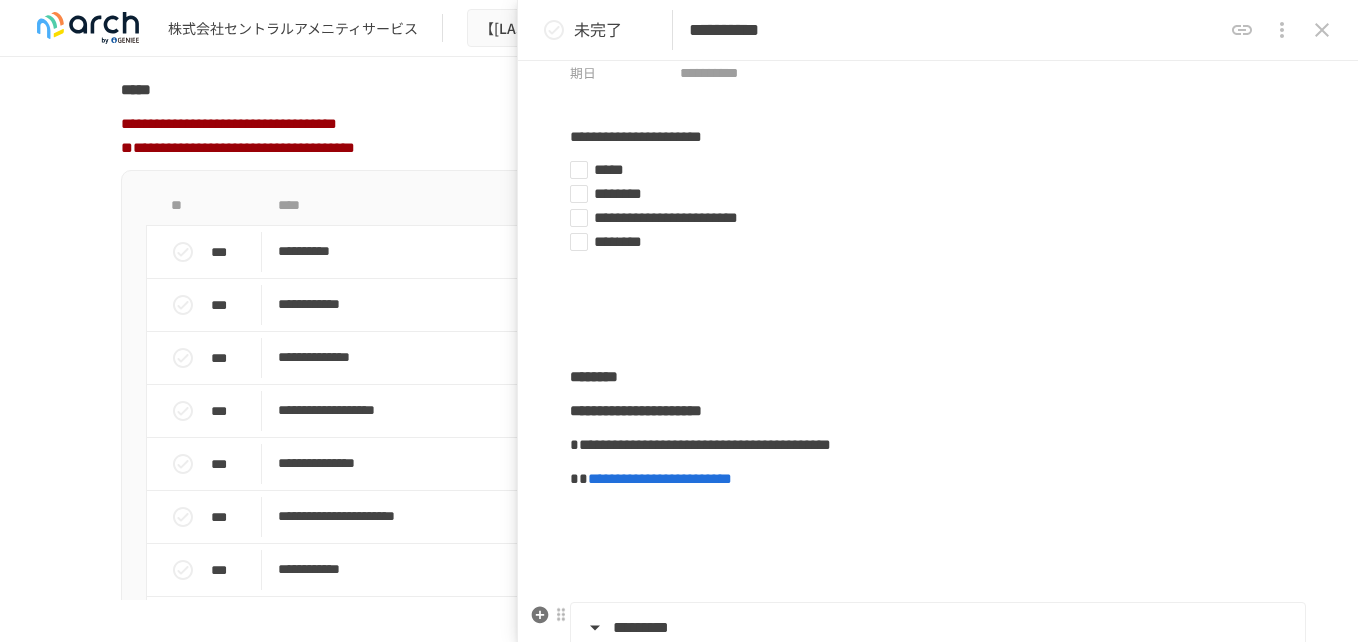 scroll, scrollTop: 0, scrollLeft: 0, axis: both 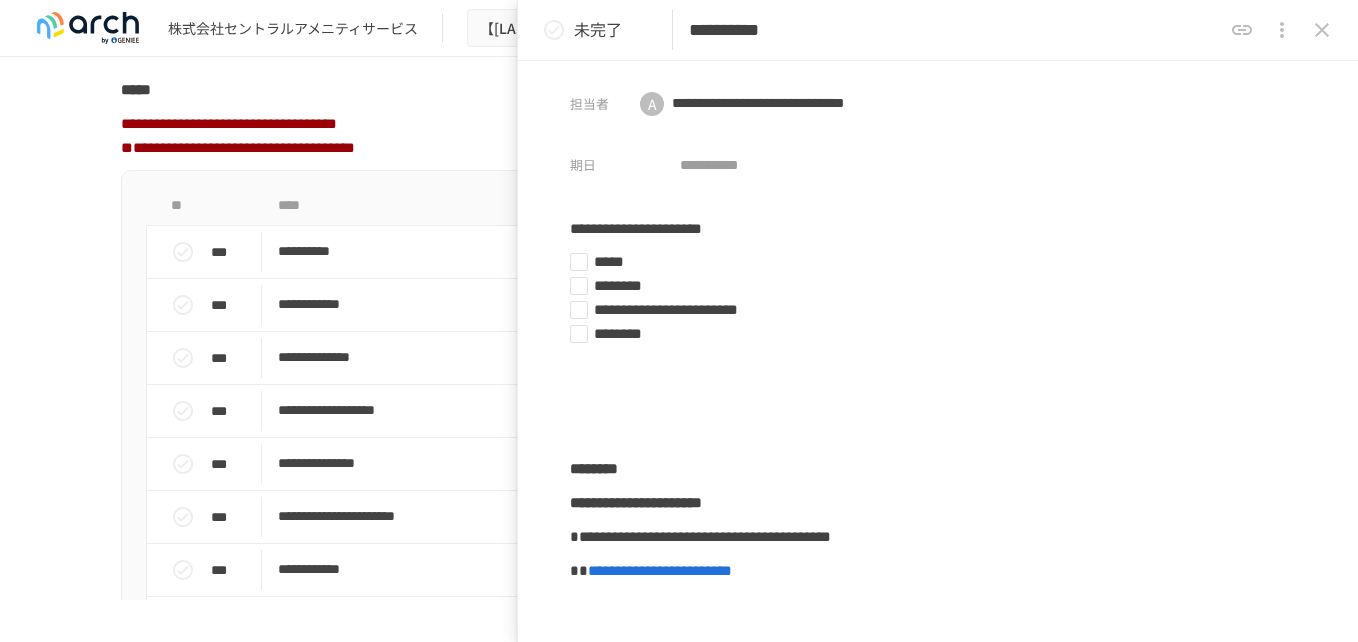 click on "**********" at bounding box center [679, 328] 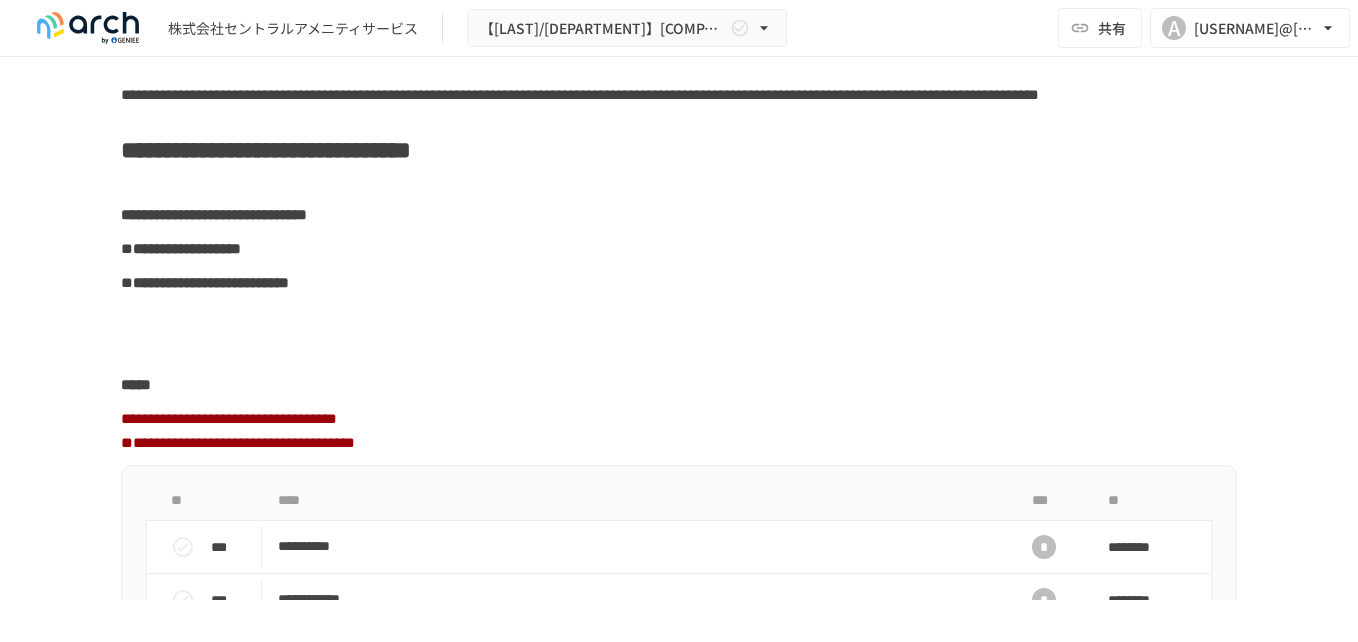 scroll, scrollTop: 1871, scrollLeft: 0, axis: vertical 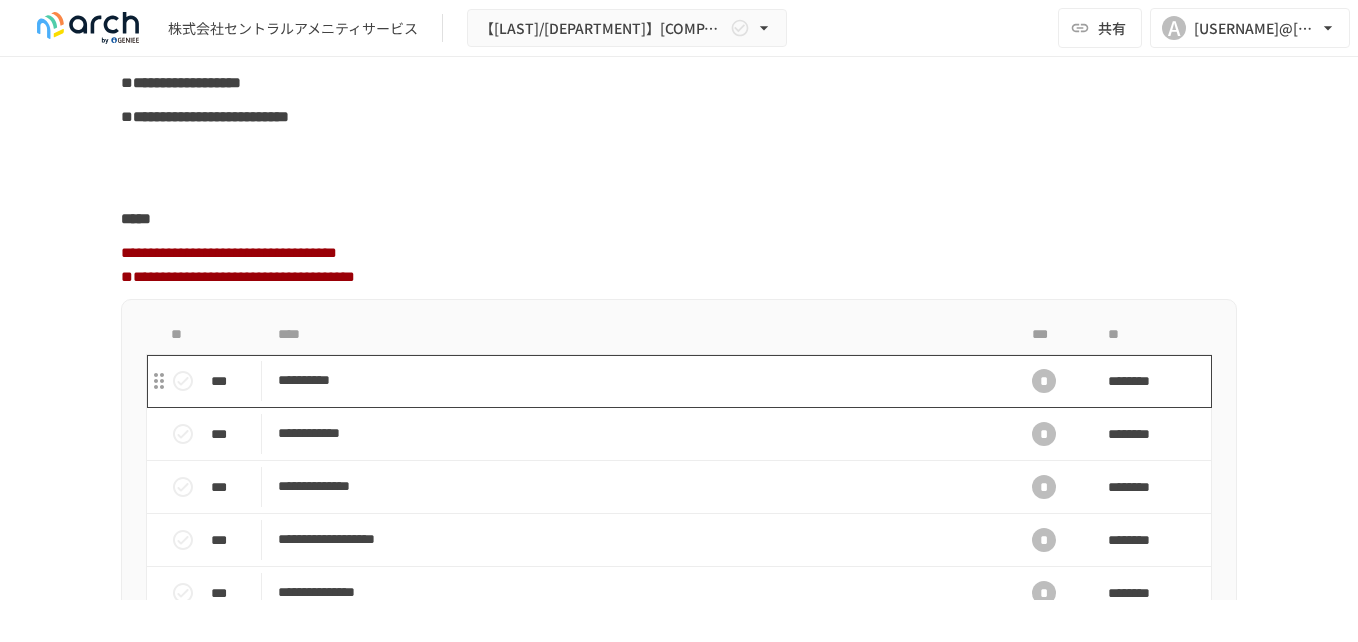 click on "**********" at bounding box center [637, 380] 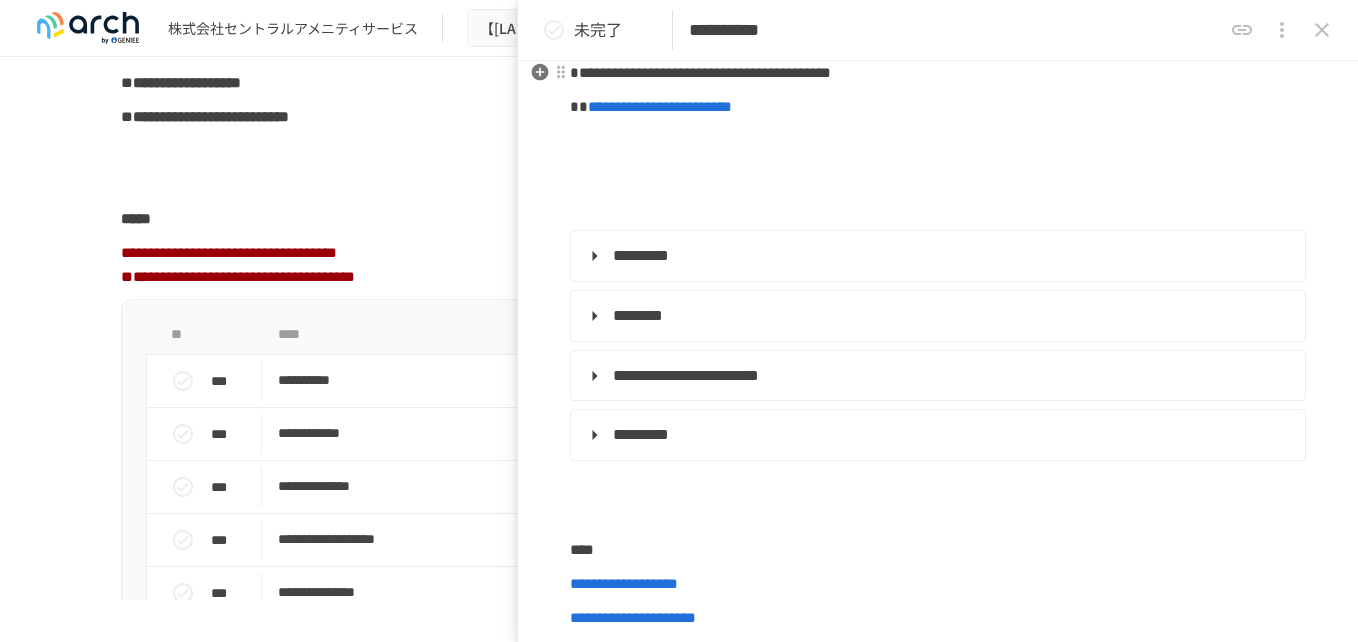 scroll, scrollTop: 500, scrollLeft: 0, axis: vertical 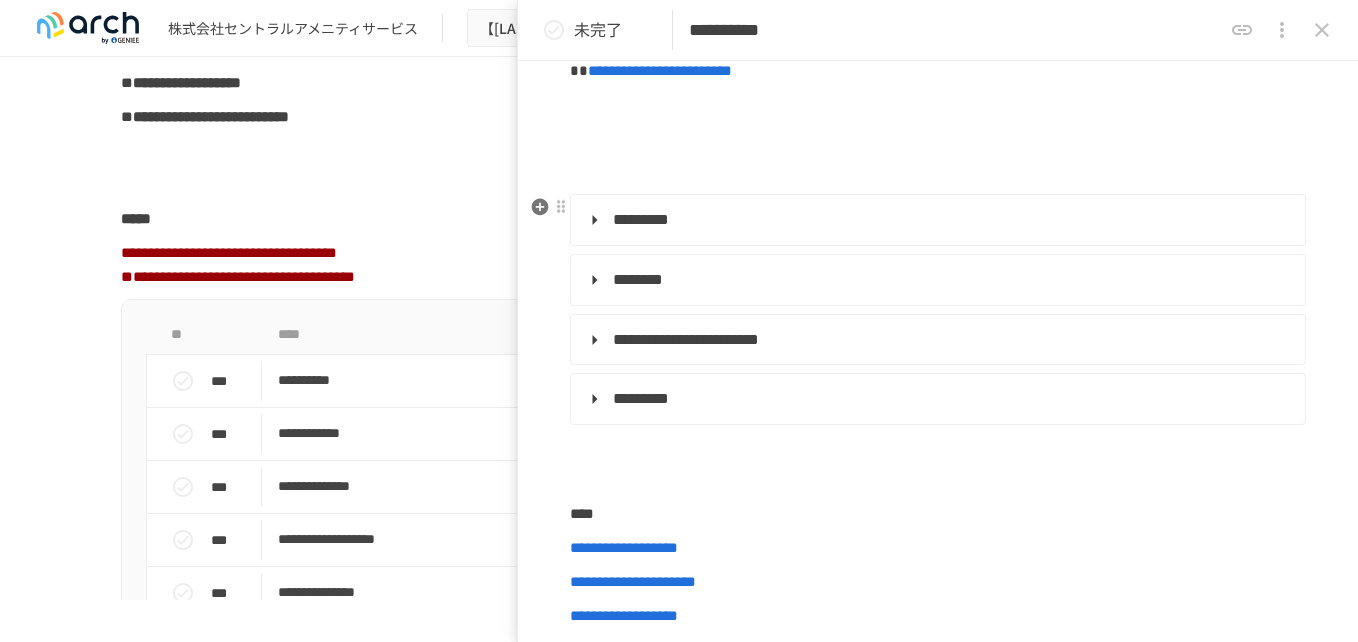 click on "*********" at bounding box center [936, 220] 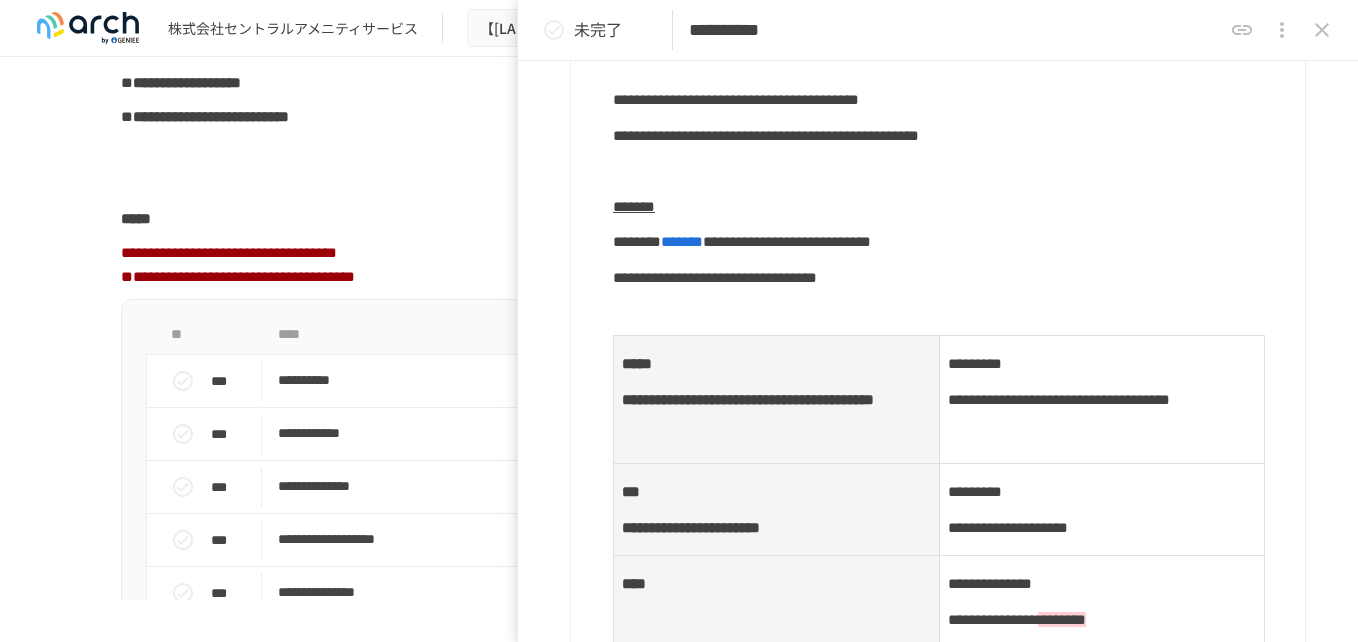 scroll, scrollTop: 833, scrollLeft: 0, axis: vertical 